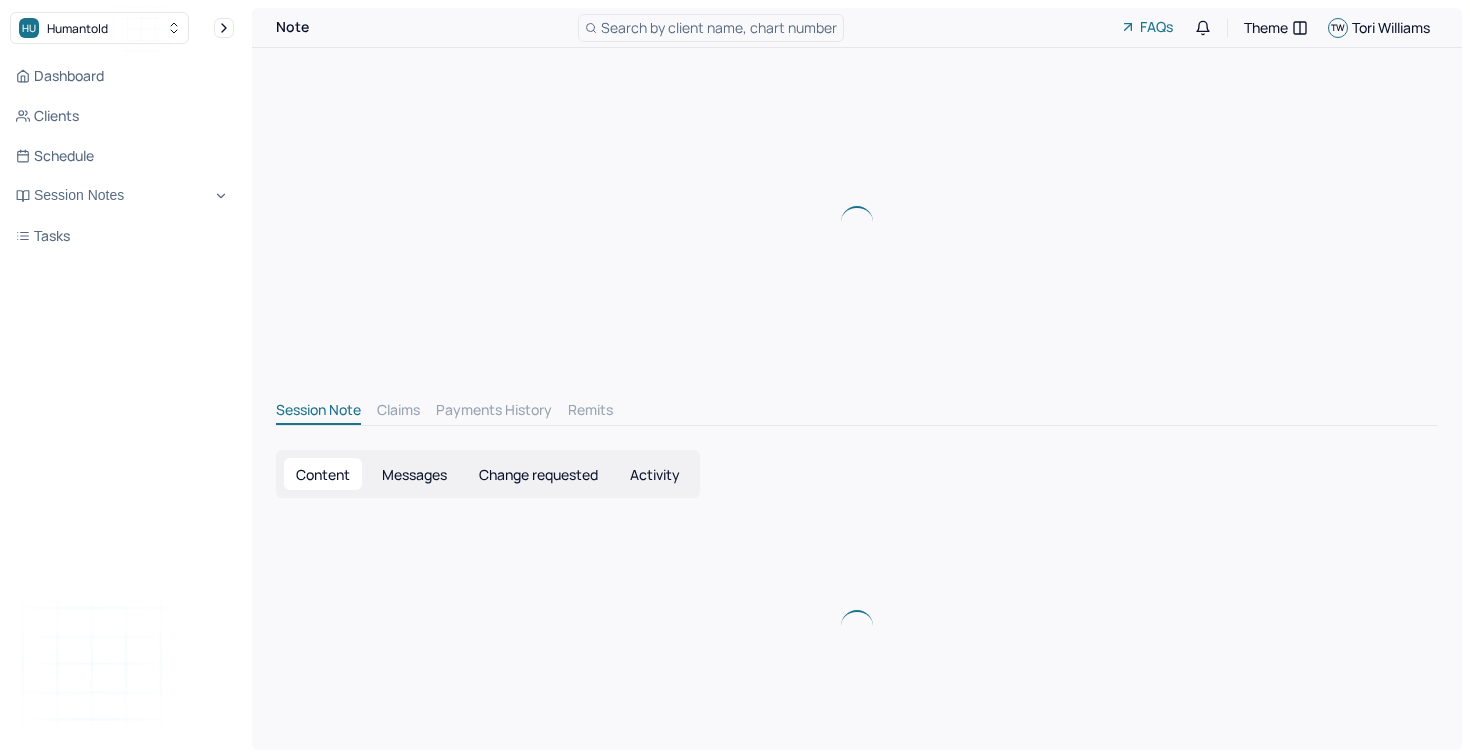scroll, scrollTop: 0, scrollLeft: 0, axis: both 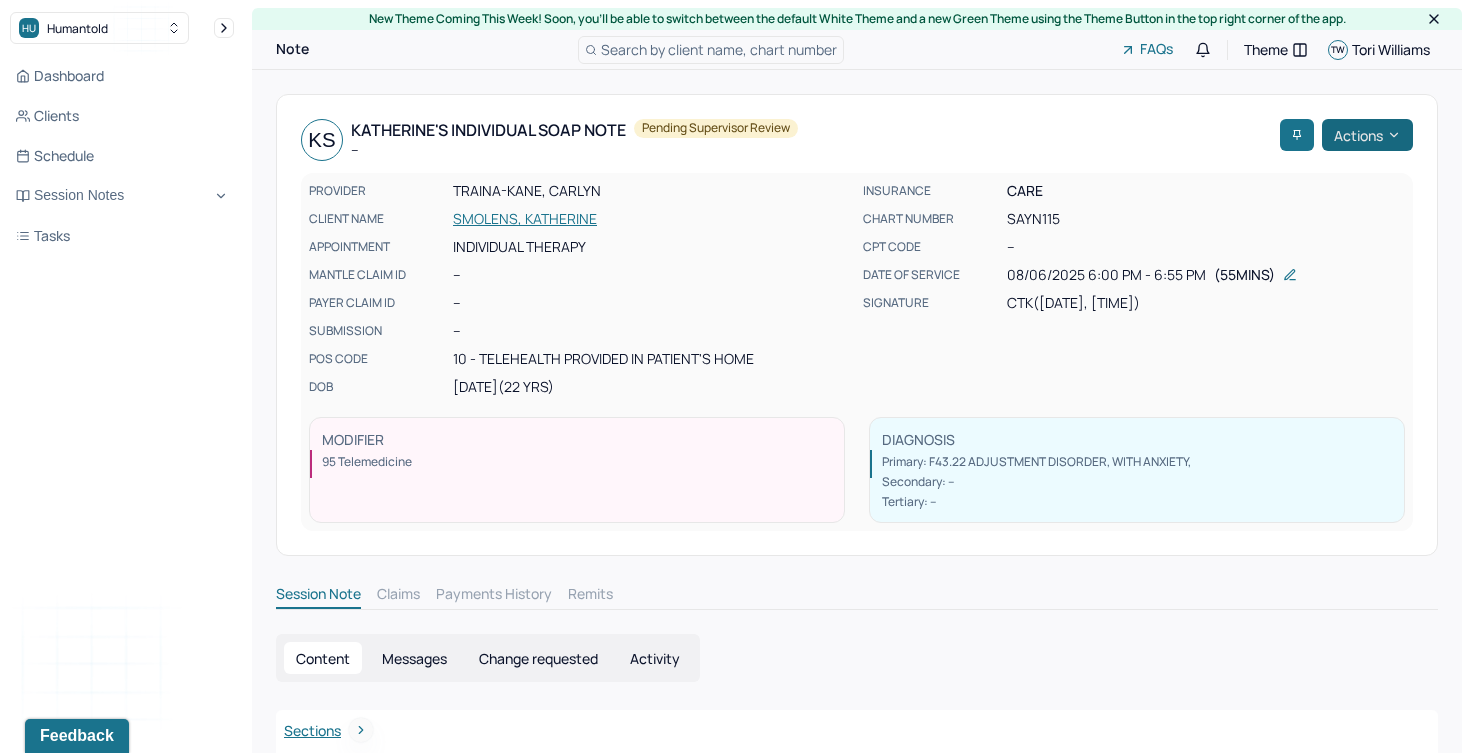 click on "Actions" at bounding box center (1367, 135) 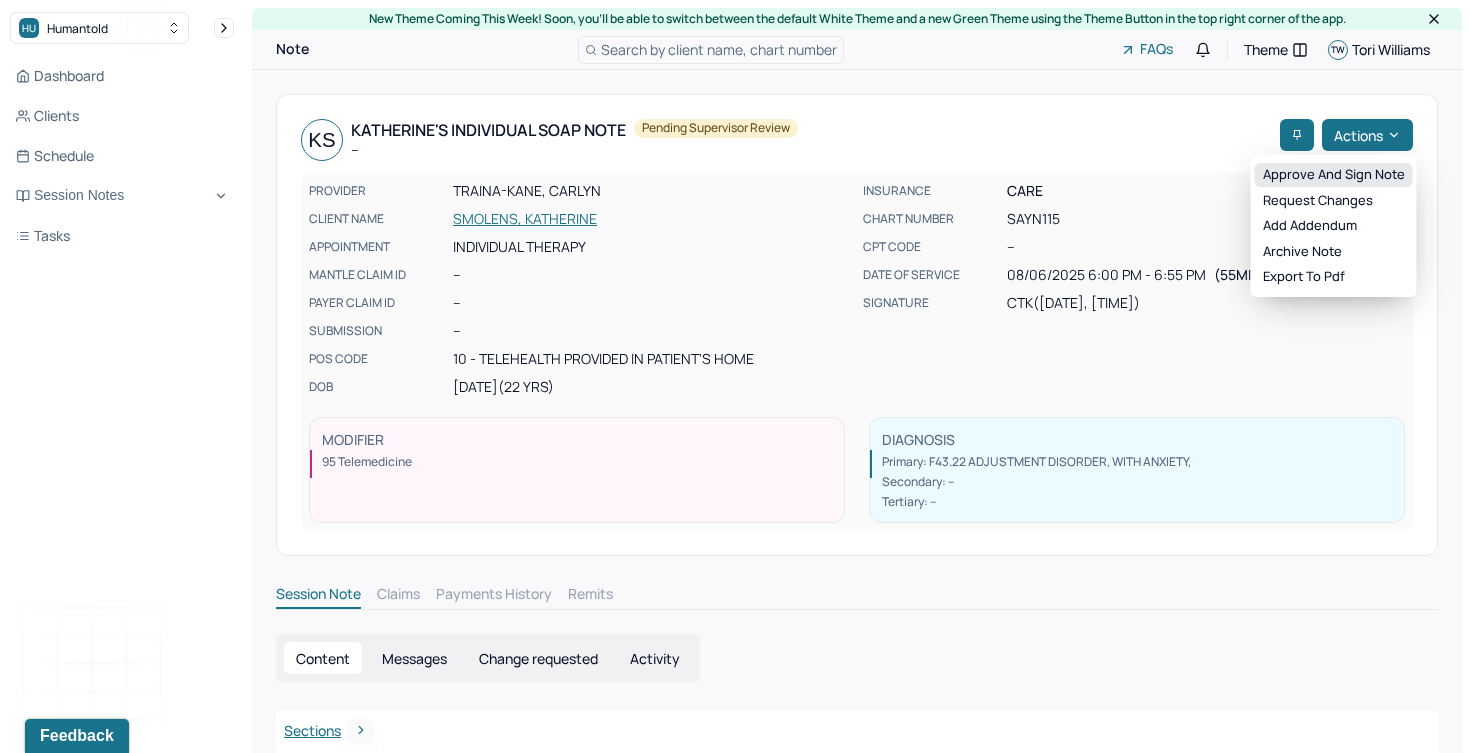 click on "Approve and sign note" at bounding box center (1334, 175) 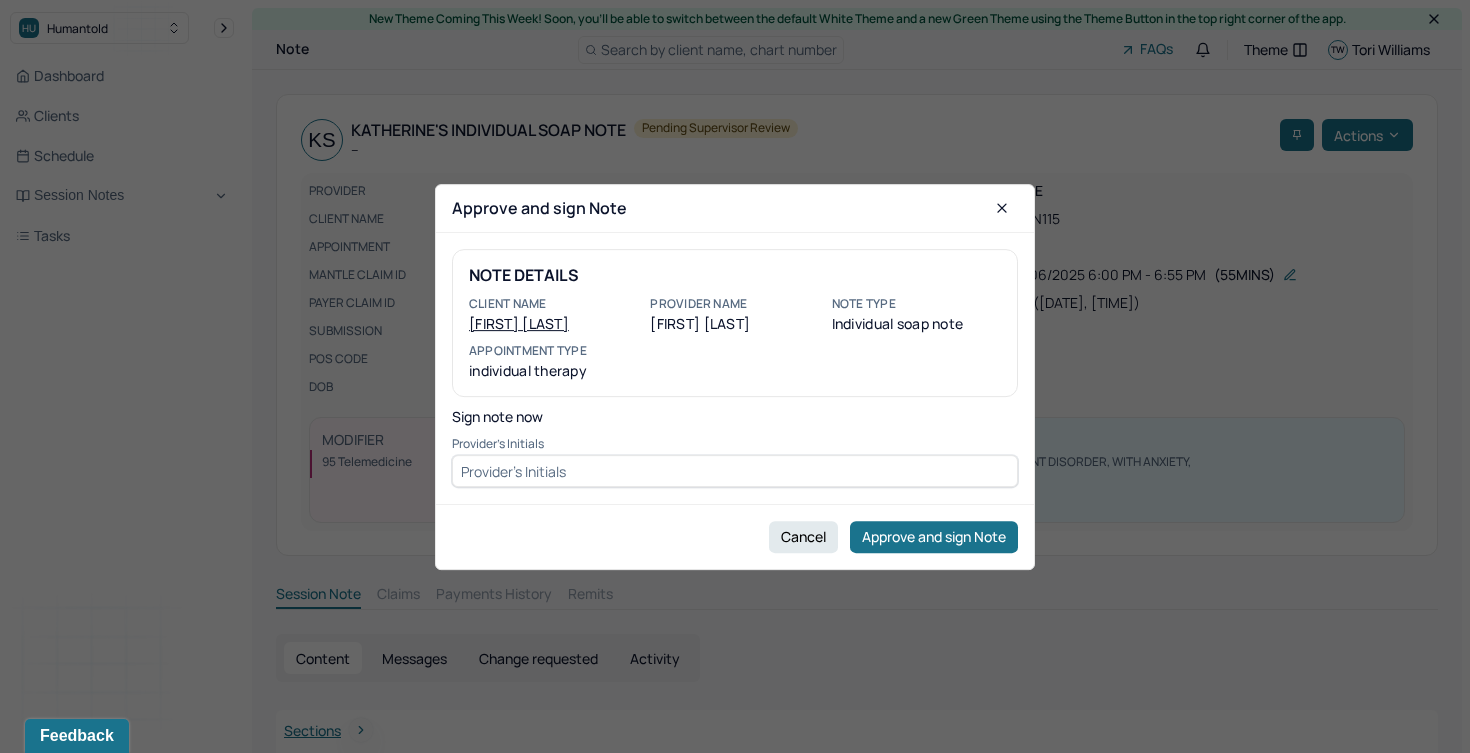 click at bounding box center [735, 471] 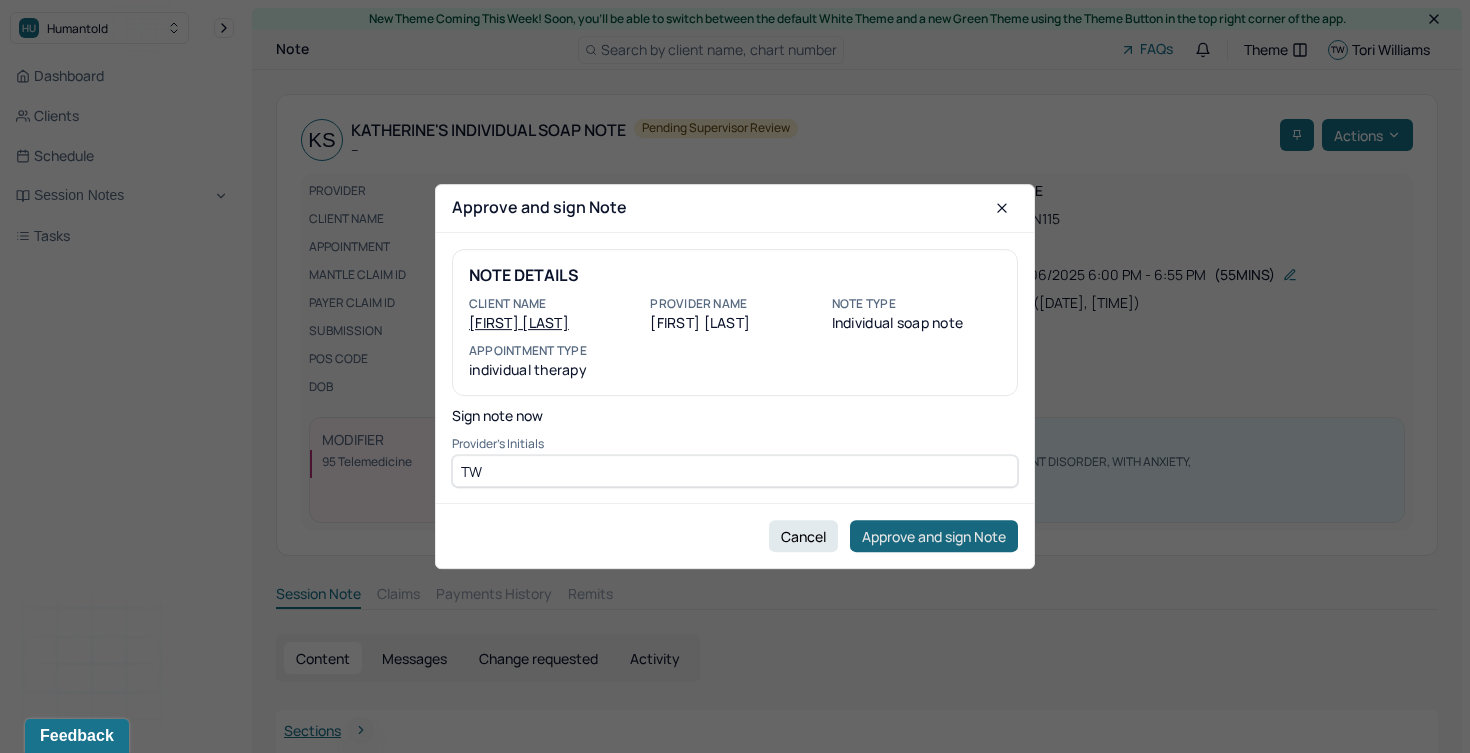 type on "TW" 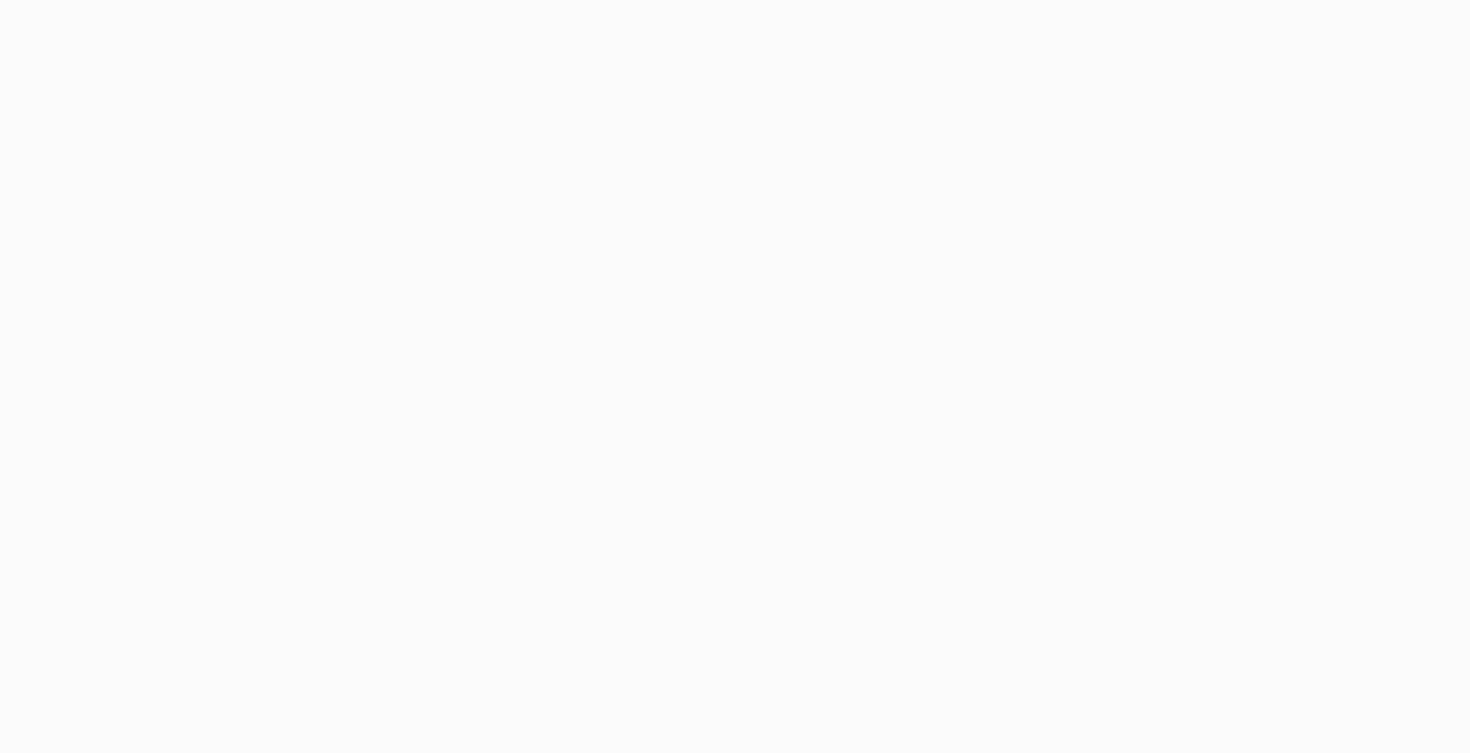 scroll, scrollTop: 0, scrollLeft: 0, axis: both 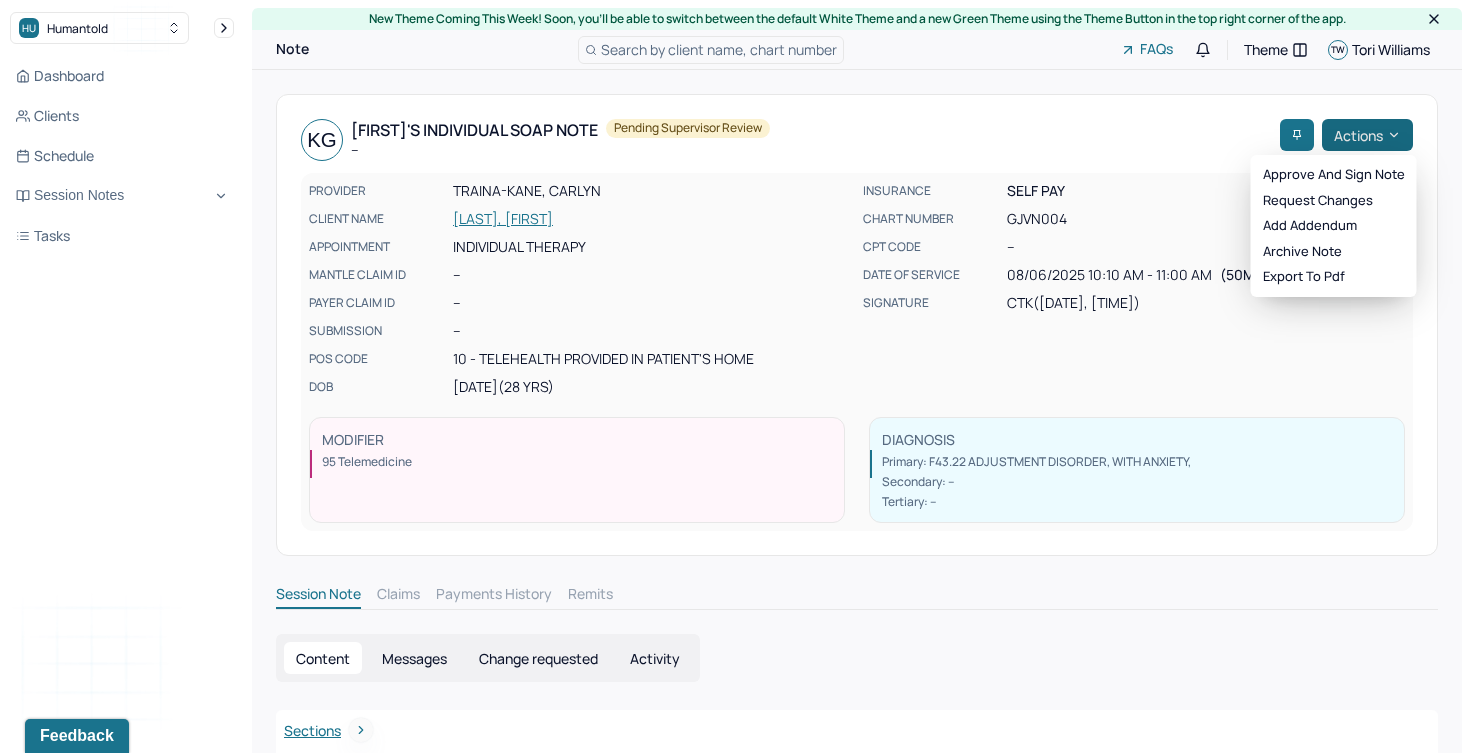 click on "Actions" at bounding box center [1367, 135] 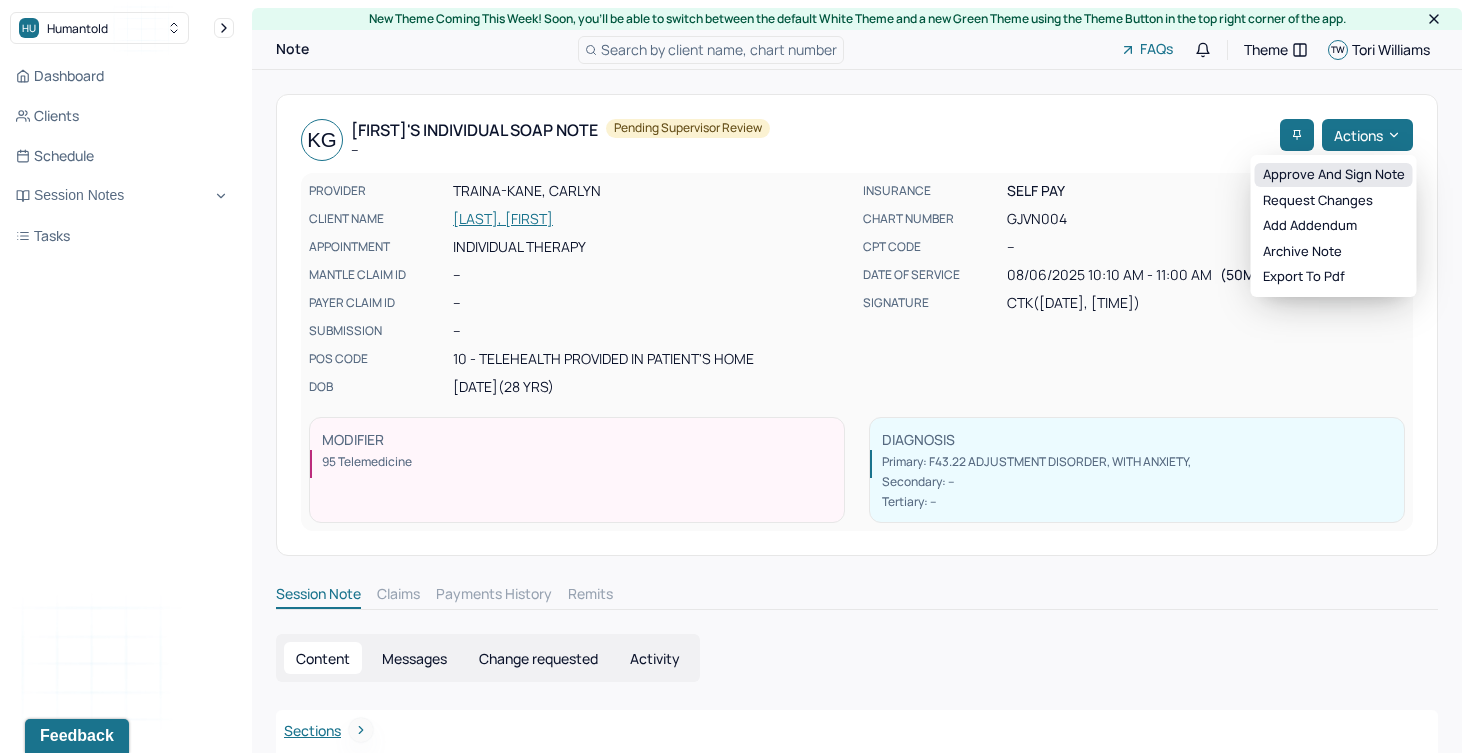 click on "Approve and sign note" at bounding box center [1334, 175] 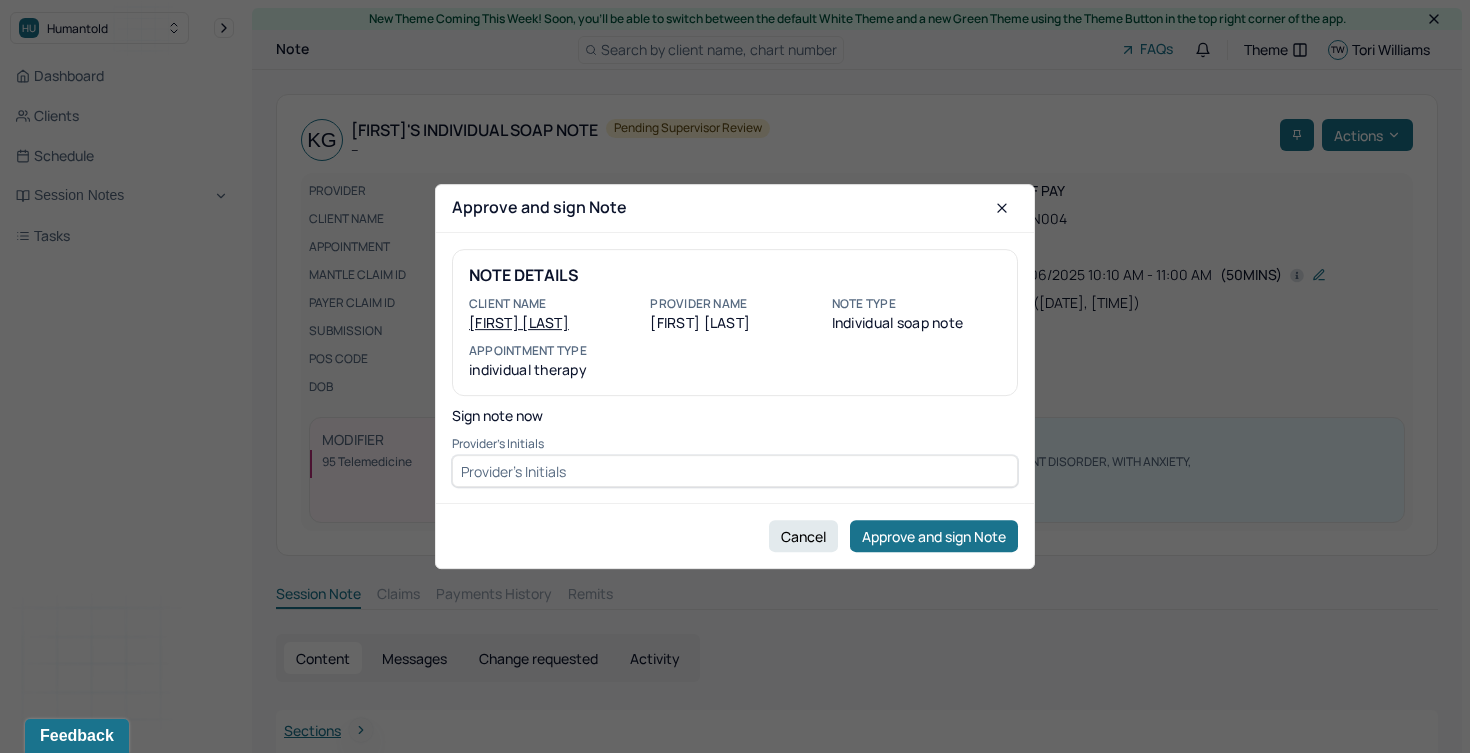 click at bounding box center [735, 471] 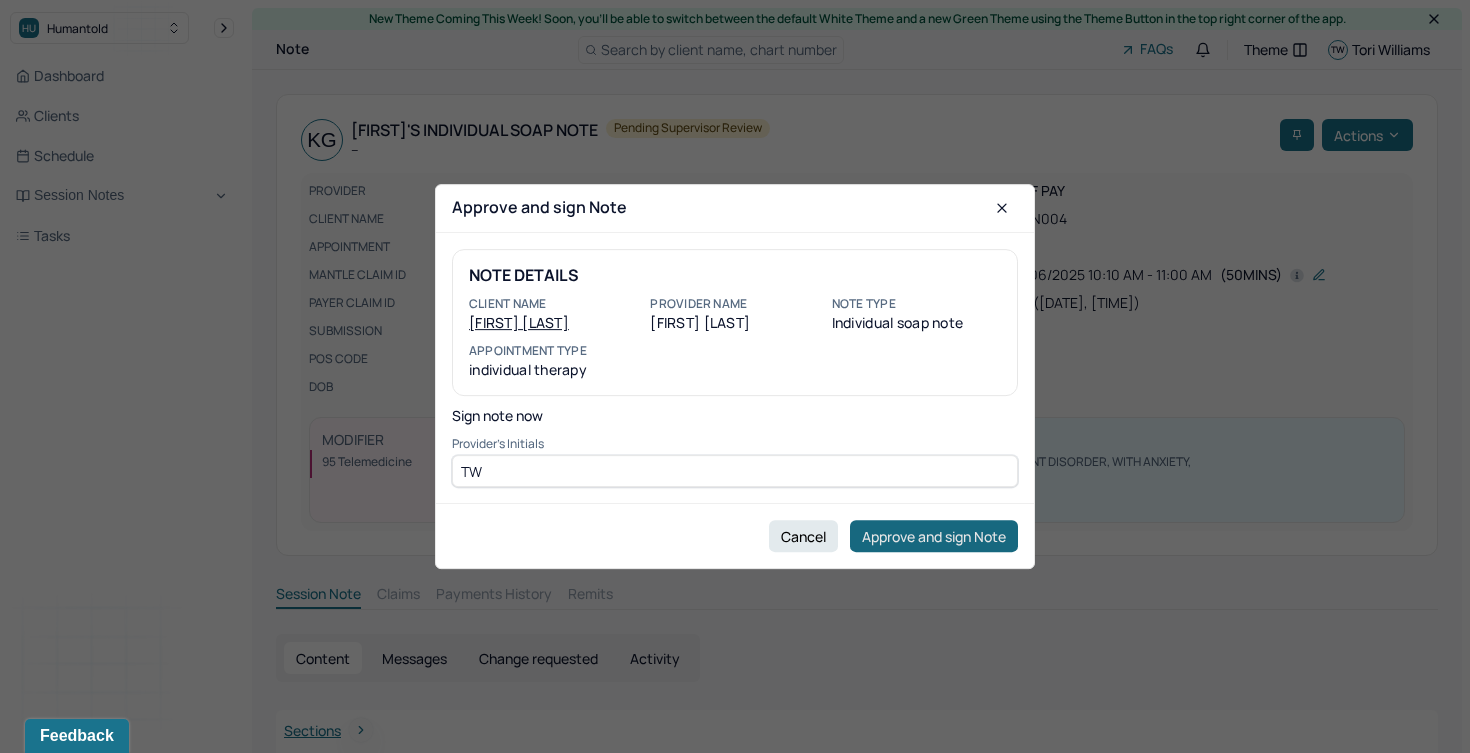 type on "TW" 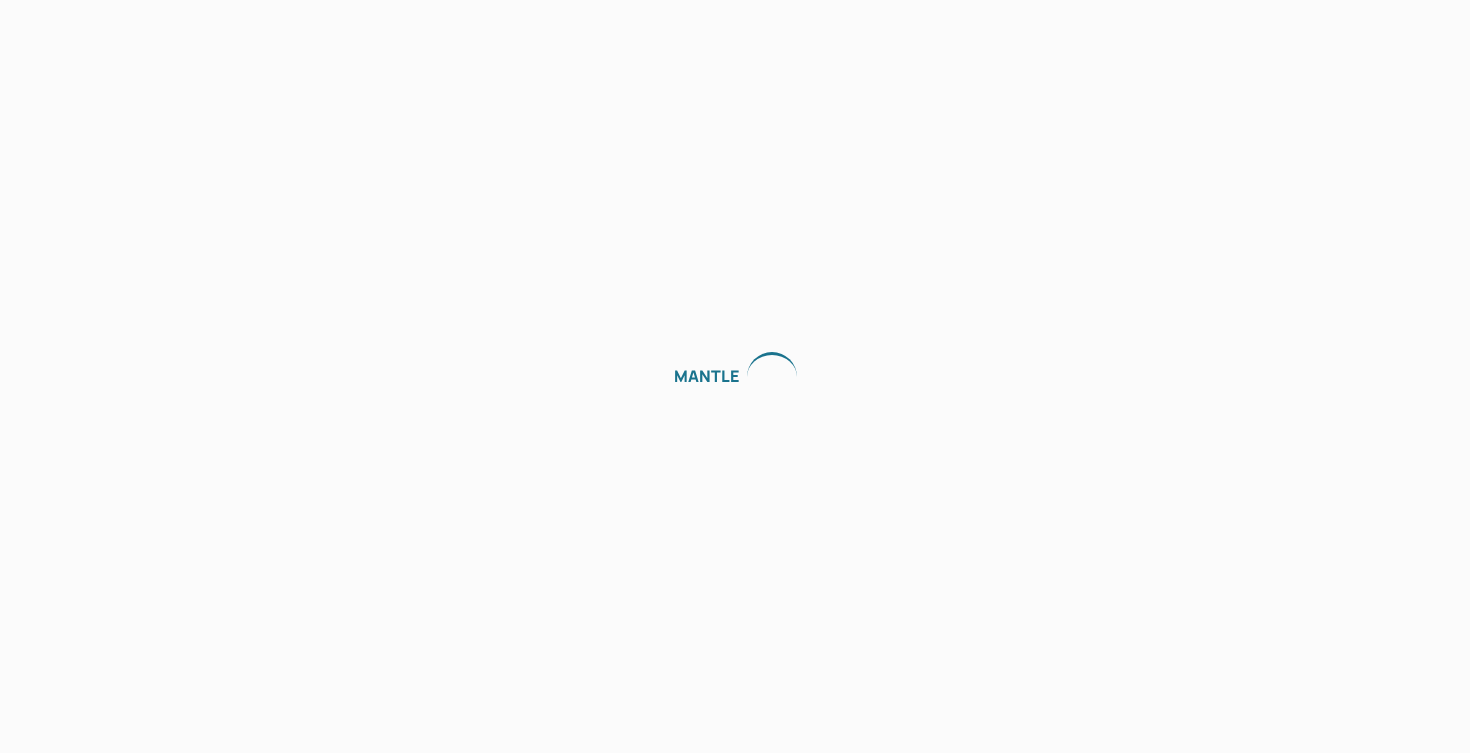 scroll, scrollTop: 0, scrollLeft: 0, axis: both 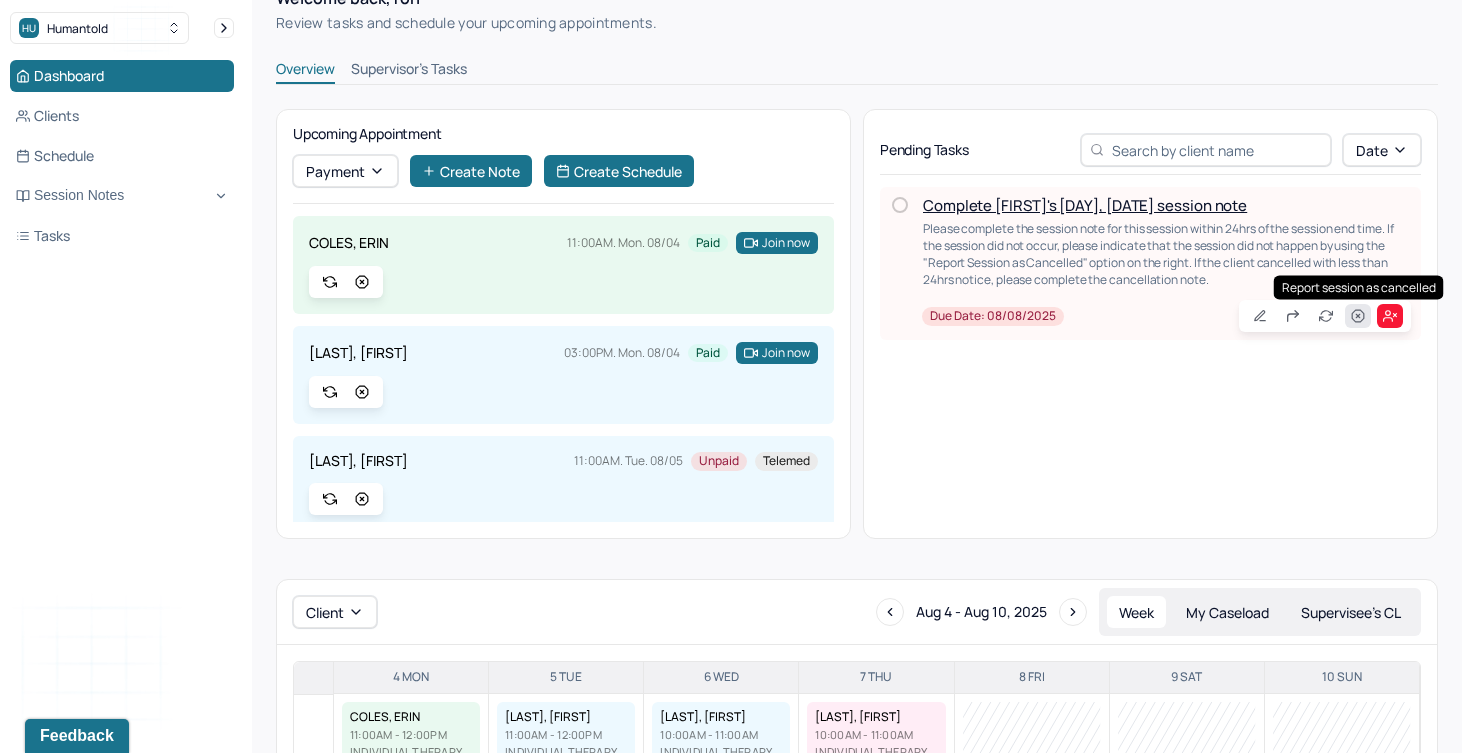 click 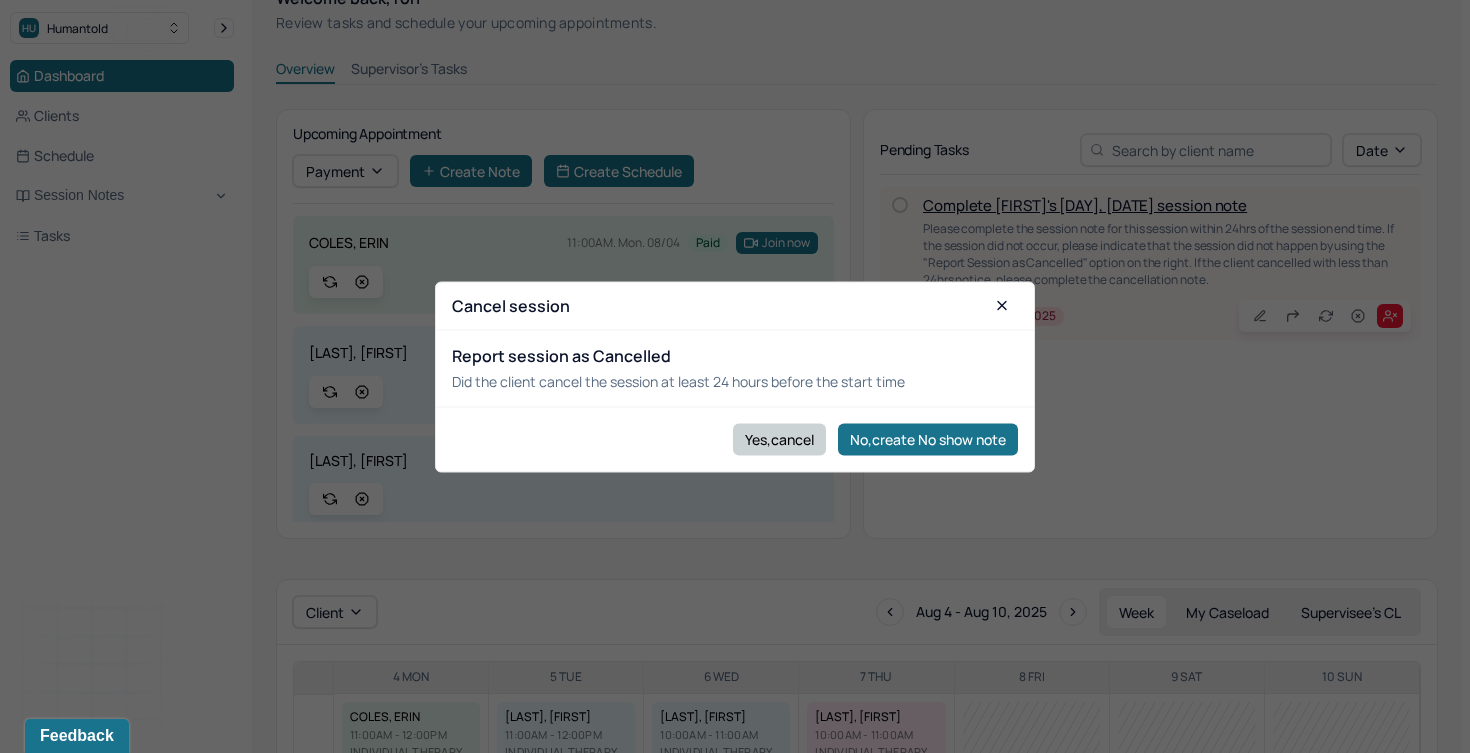 click on "Yes,cancel" at bounding box center [779, 439] 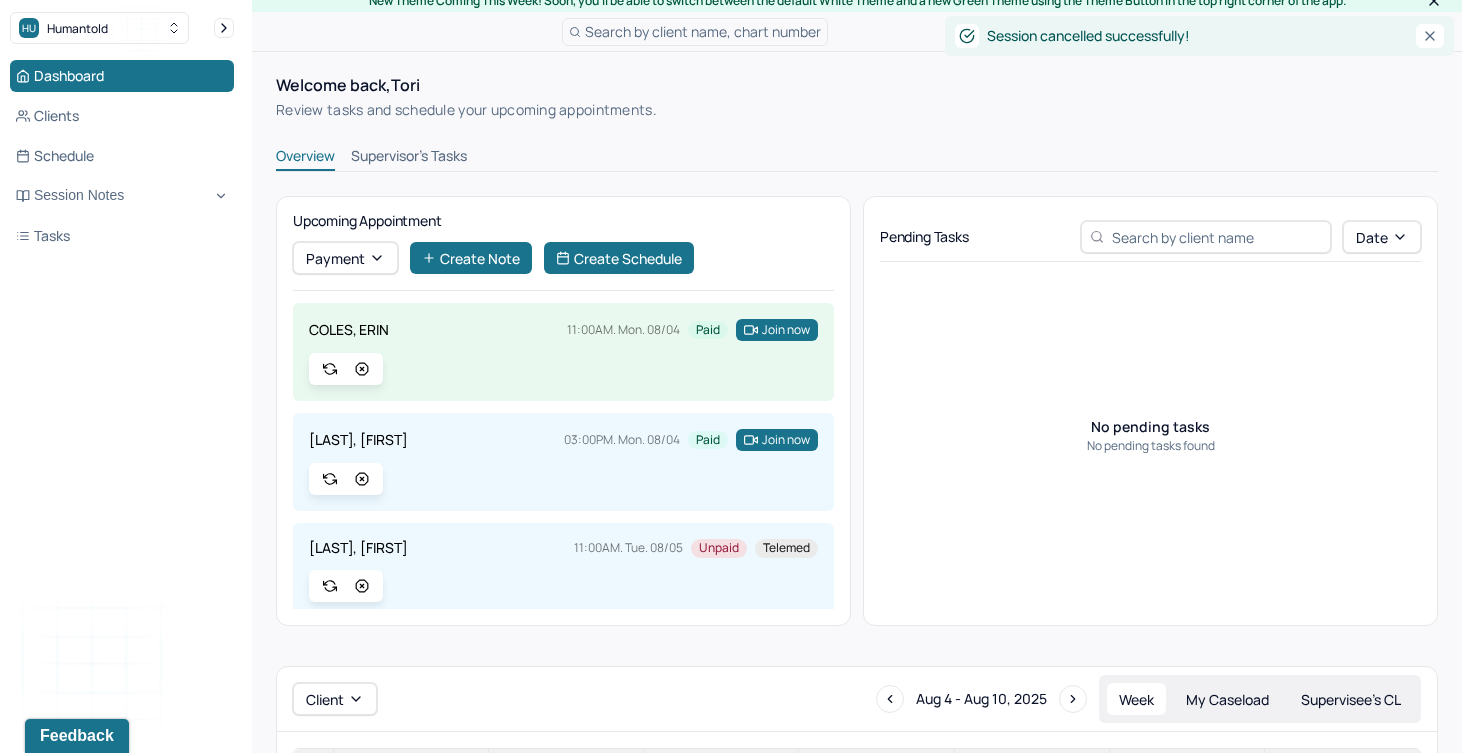 scroll, scrollTop: 0, scrollLeft: 0, axis: both 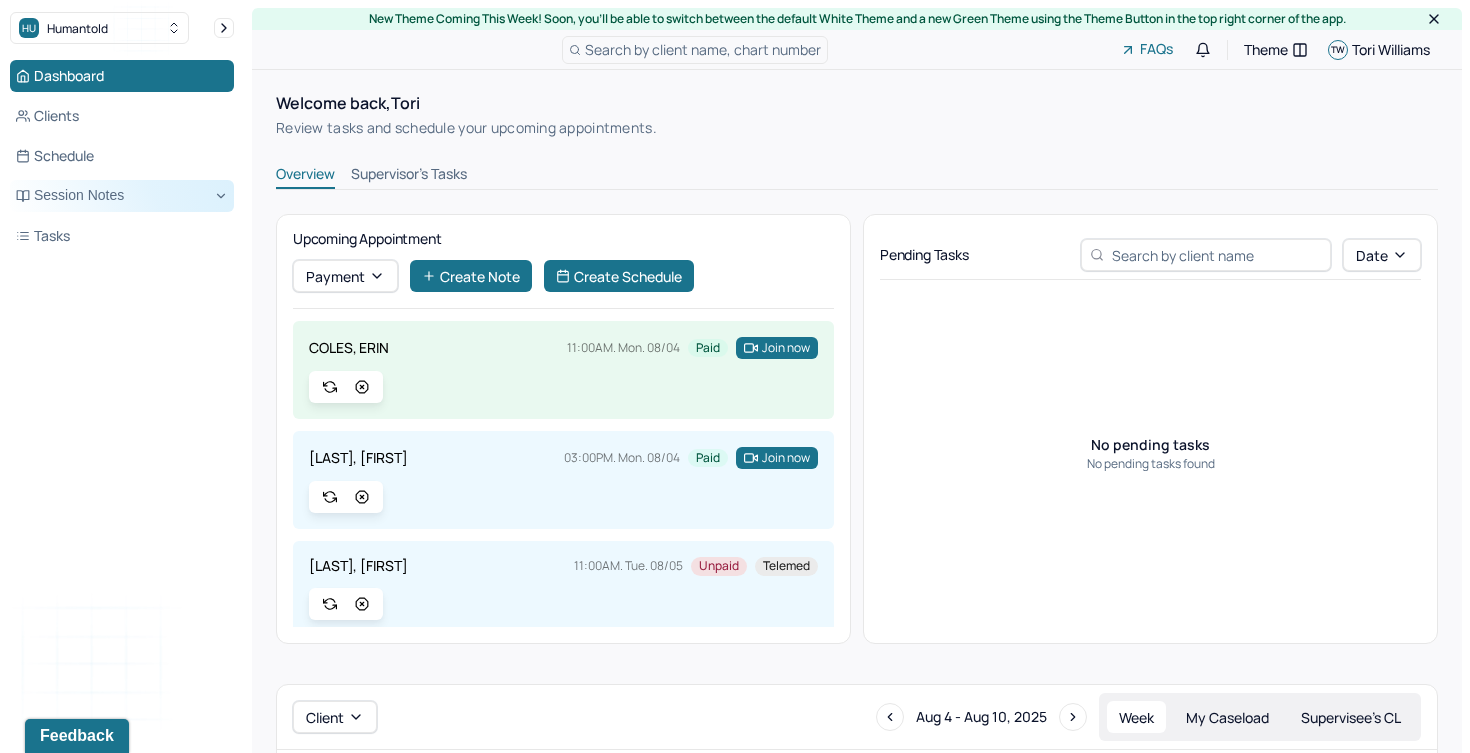 click on "Session Notes" at bounding box center [122, 196] 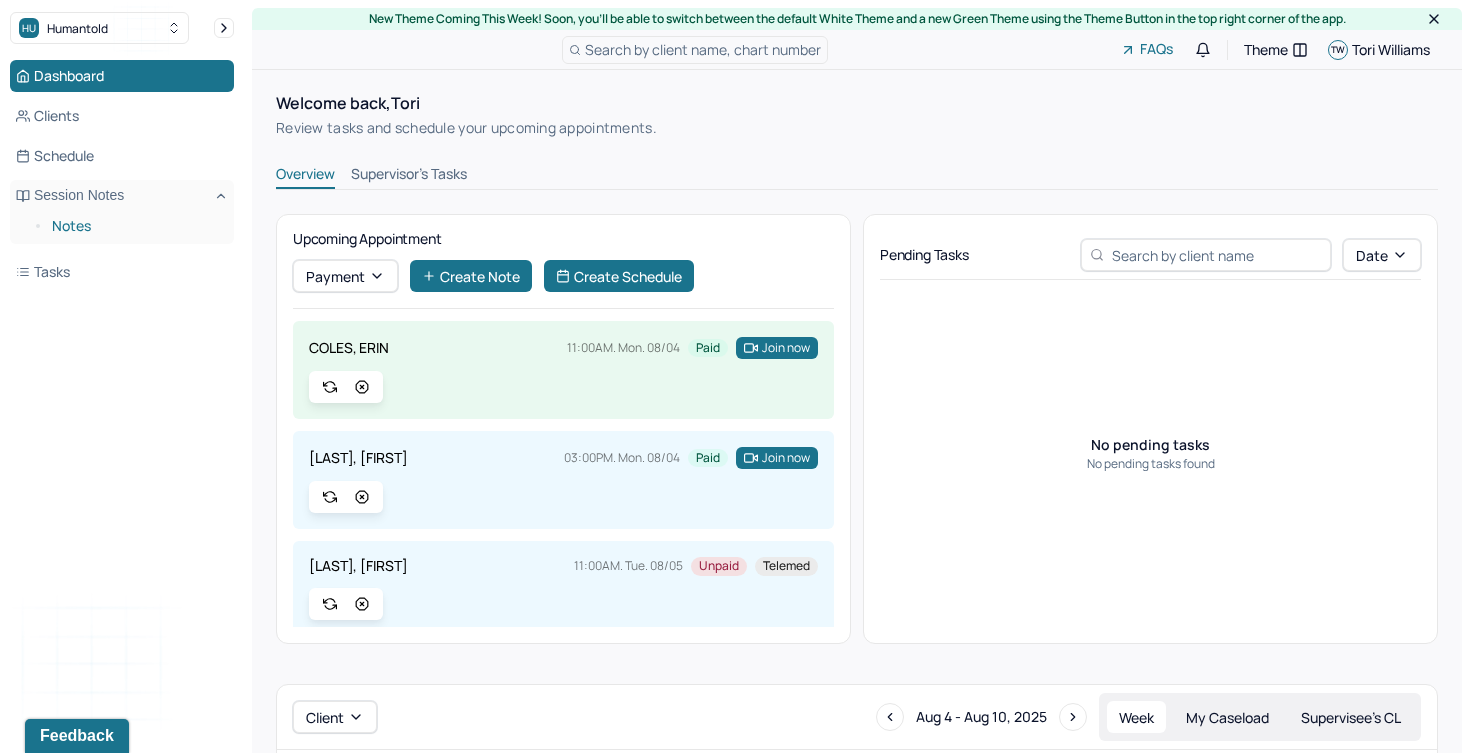 click on "Notes" at bounding box center (135, 226) 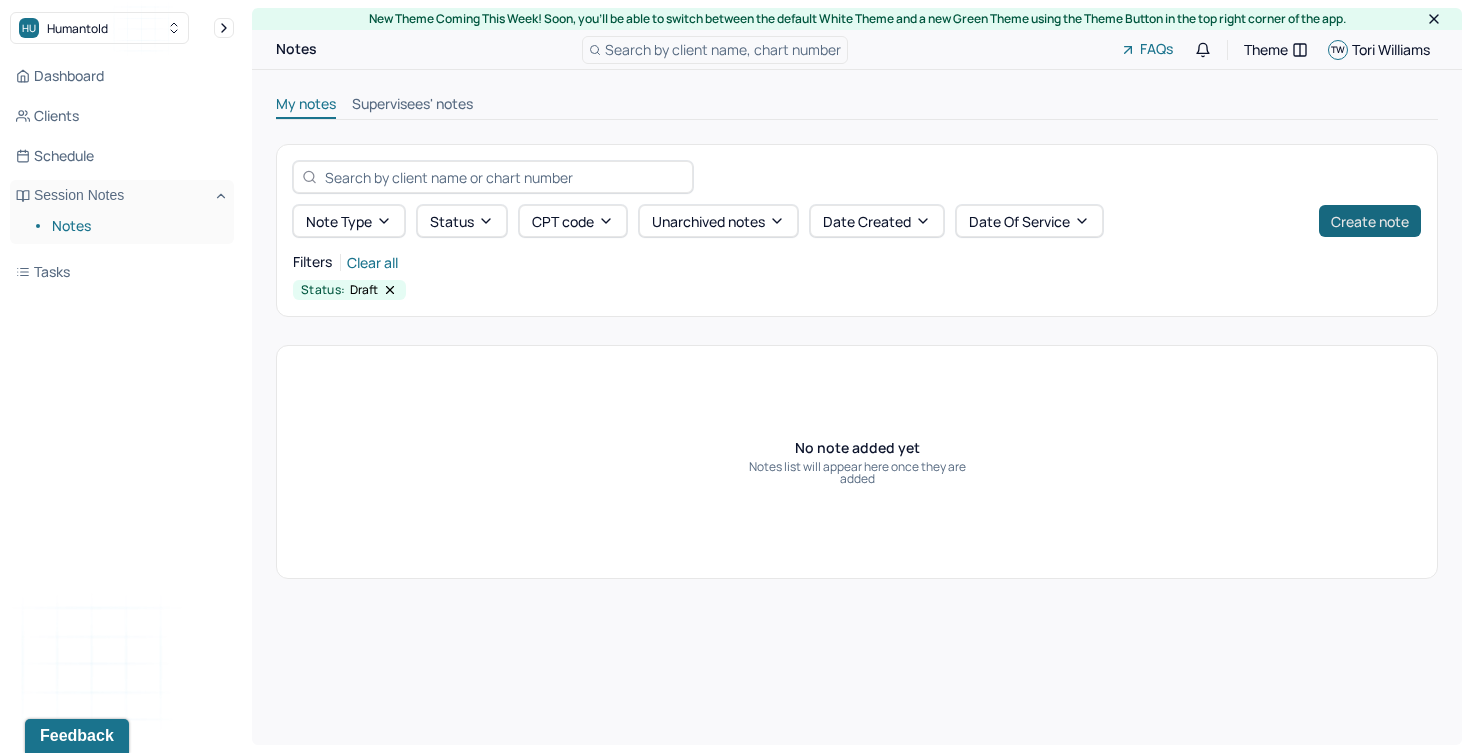 click on "Create note" at bounding box center [1370, 221] 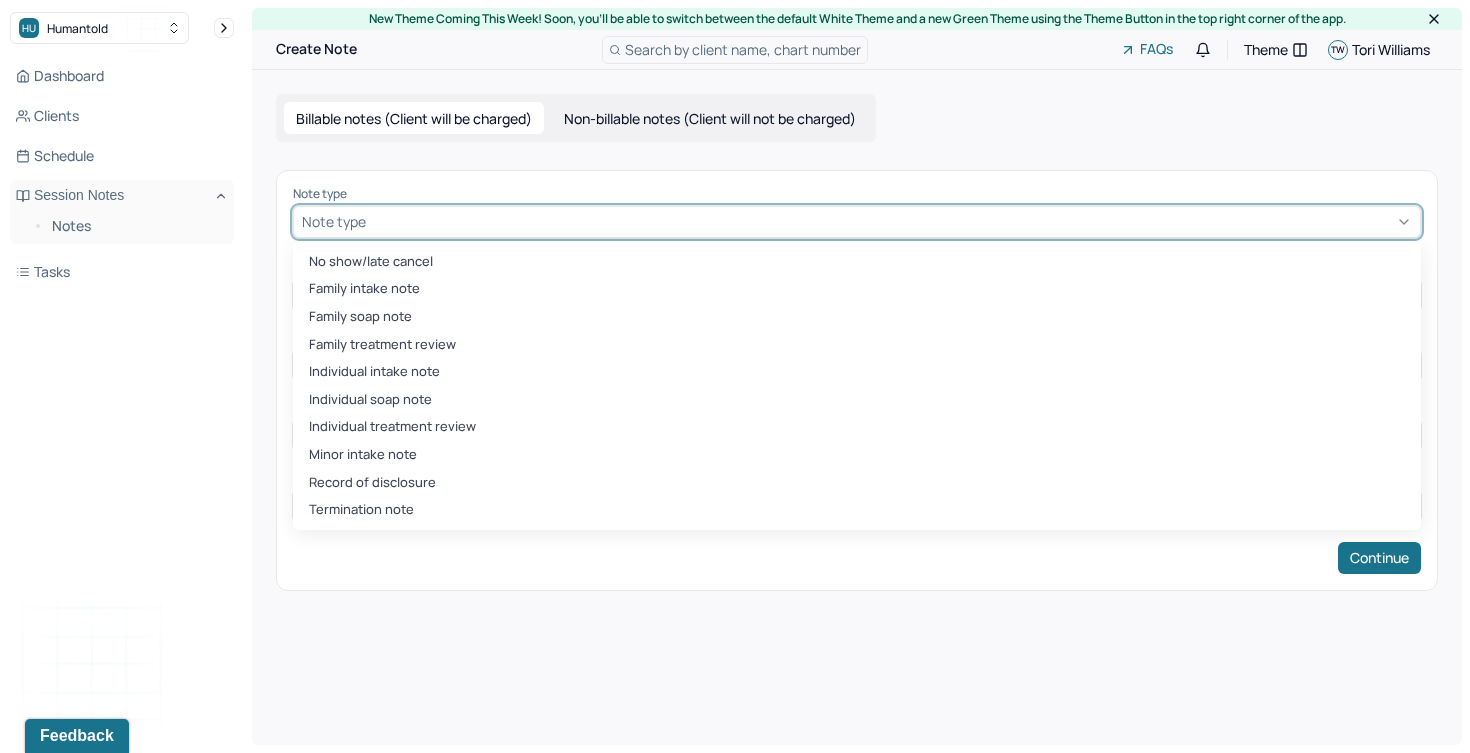 click at bounding box center [891, 221] 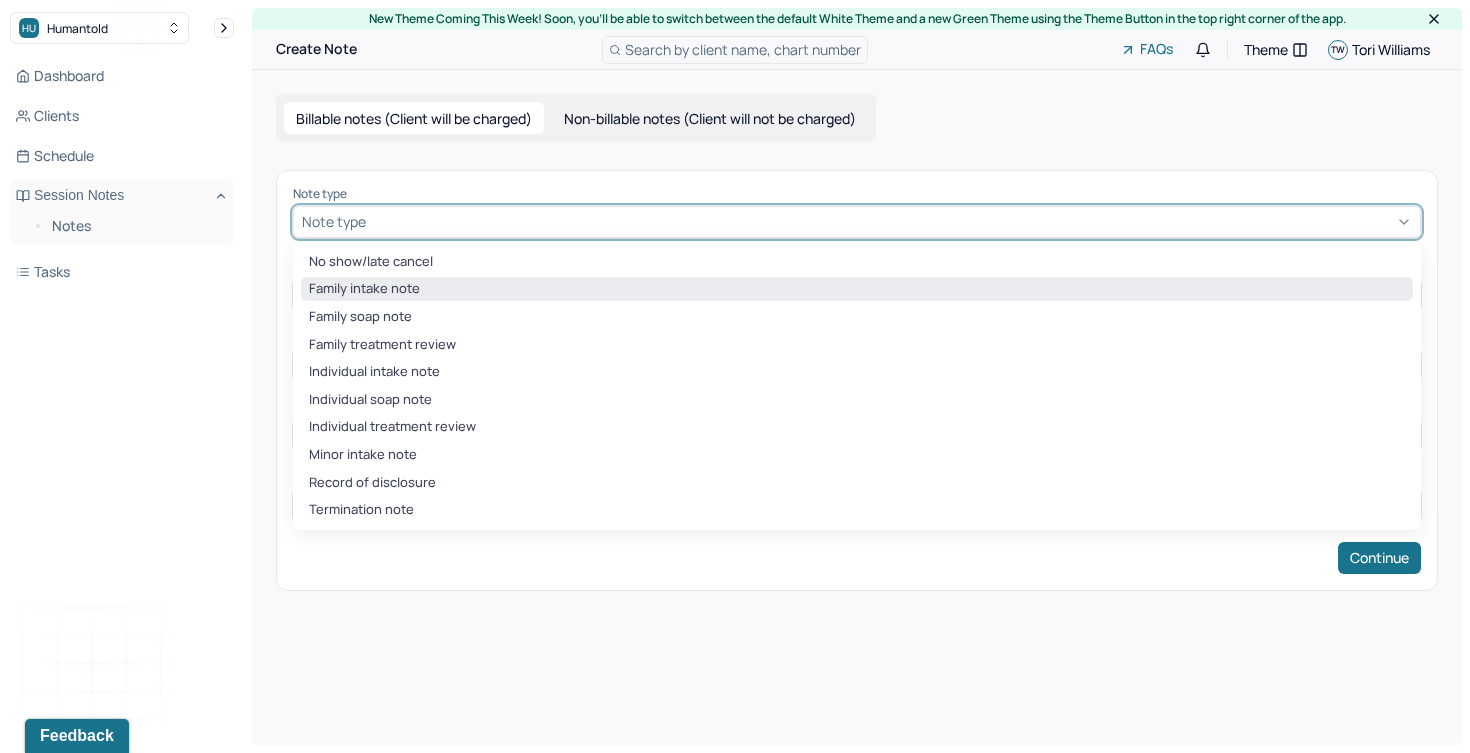 click on "Family intake note" at bounding box center (857, 289) 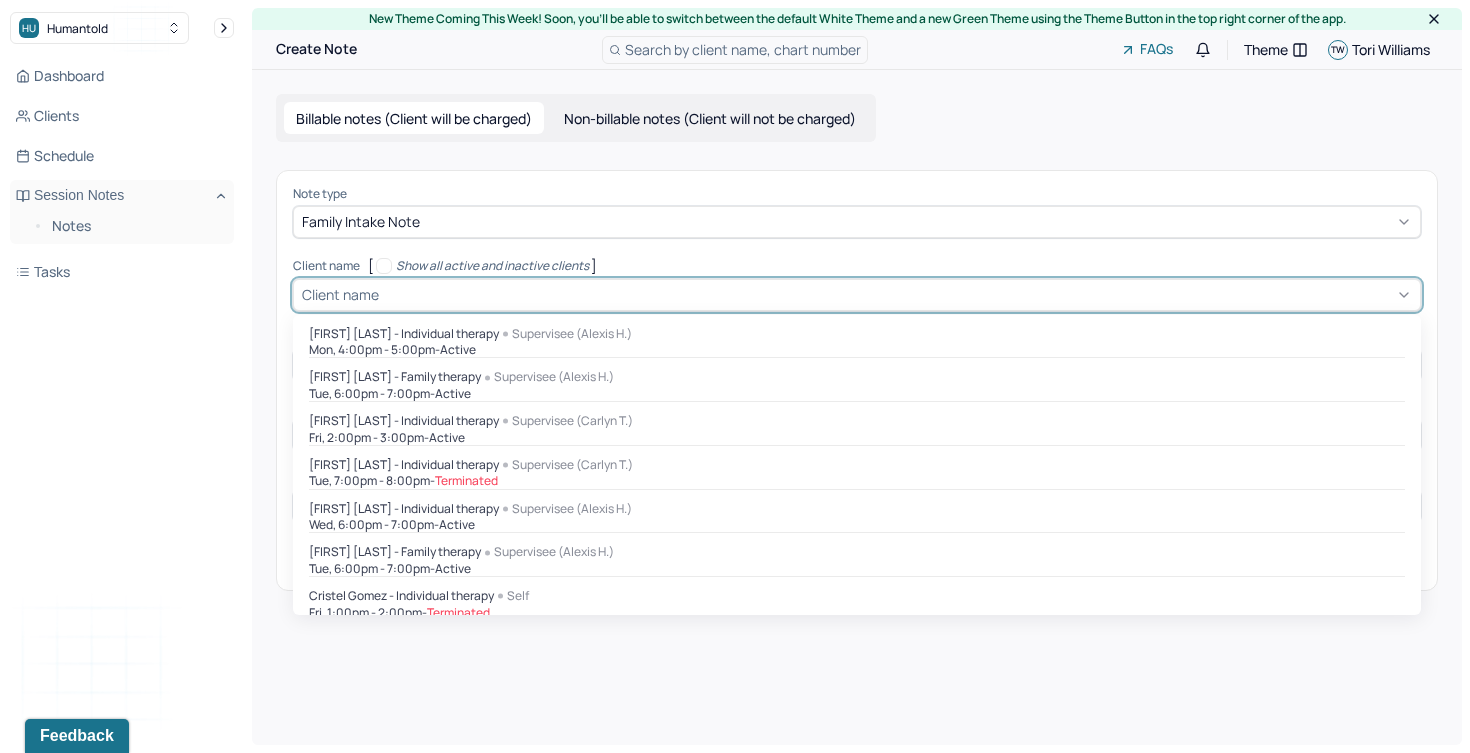 click at bounding box center (897, 294) 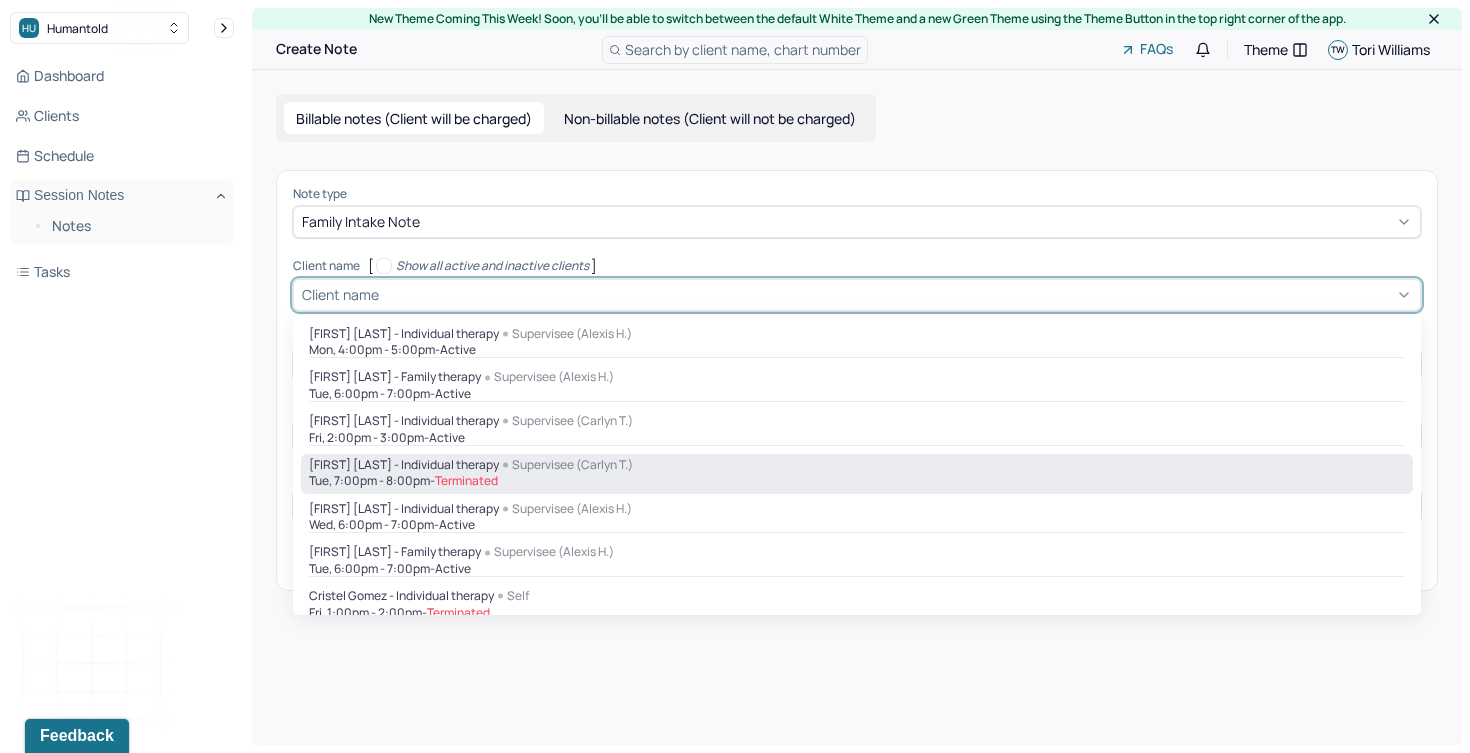 click on "[FIRST] [LAST] - Individual therapy" at bounding box center (404, 465) 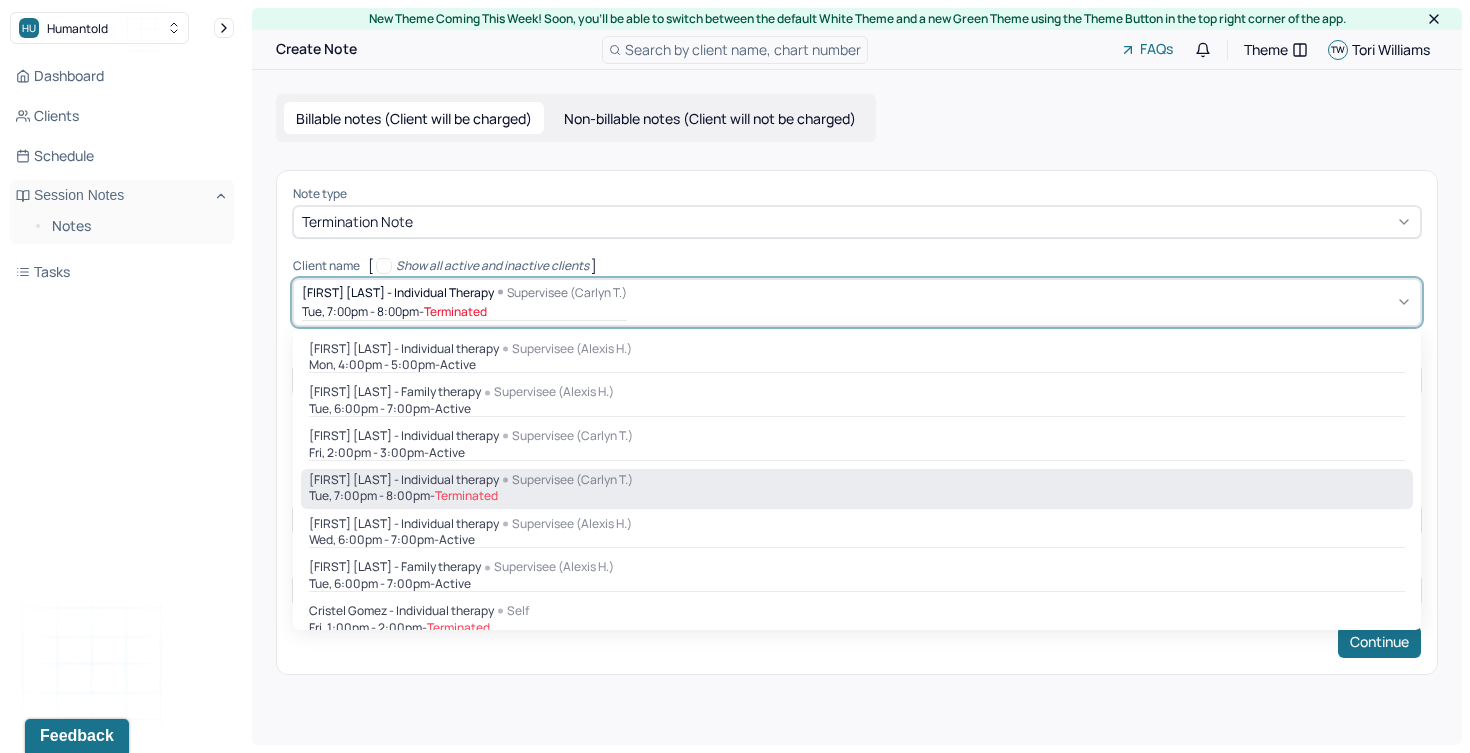 click on "[FIRST] [LAST] - Individual therapy Supervisee ([FIRST] [INITIAL].)
[DAY], [TIME] - [TIME]  -  Terminated" at bounding box center (857, 302) 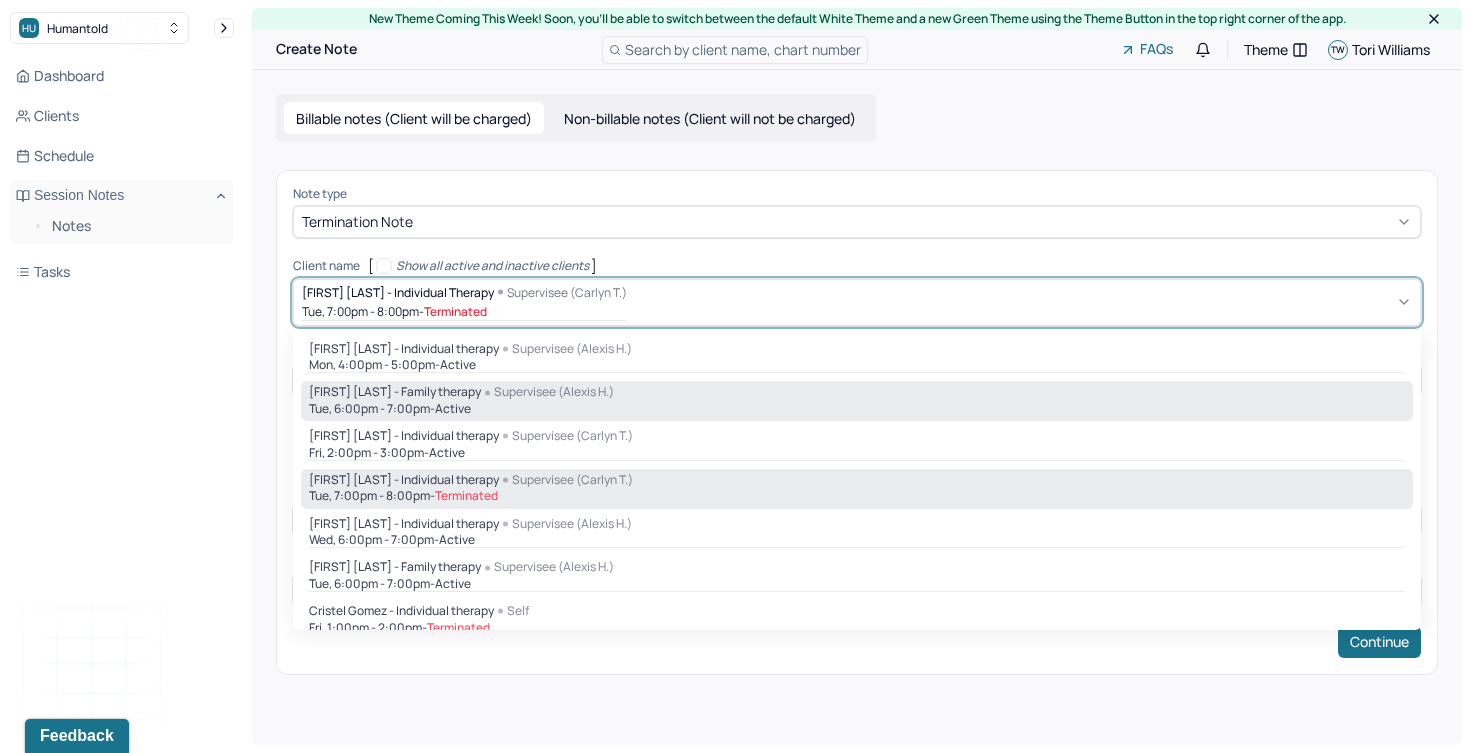 click on "[FIRST] [LAST] - Family therapy Supervisee ([FIRST] [INITIAL].)
[DAY], [TIME] - [TIME]  -  active" at bounding box center [857, 401] 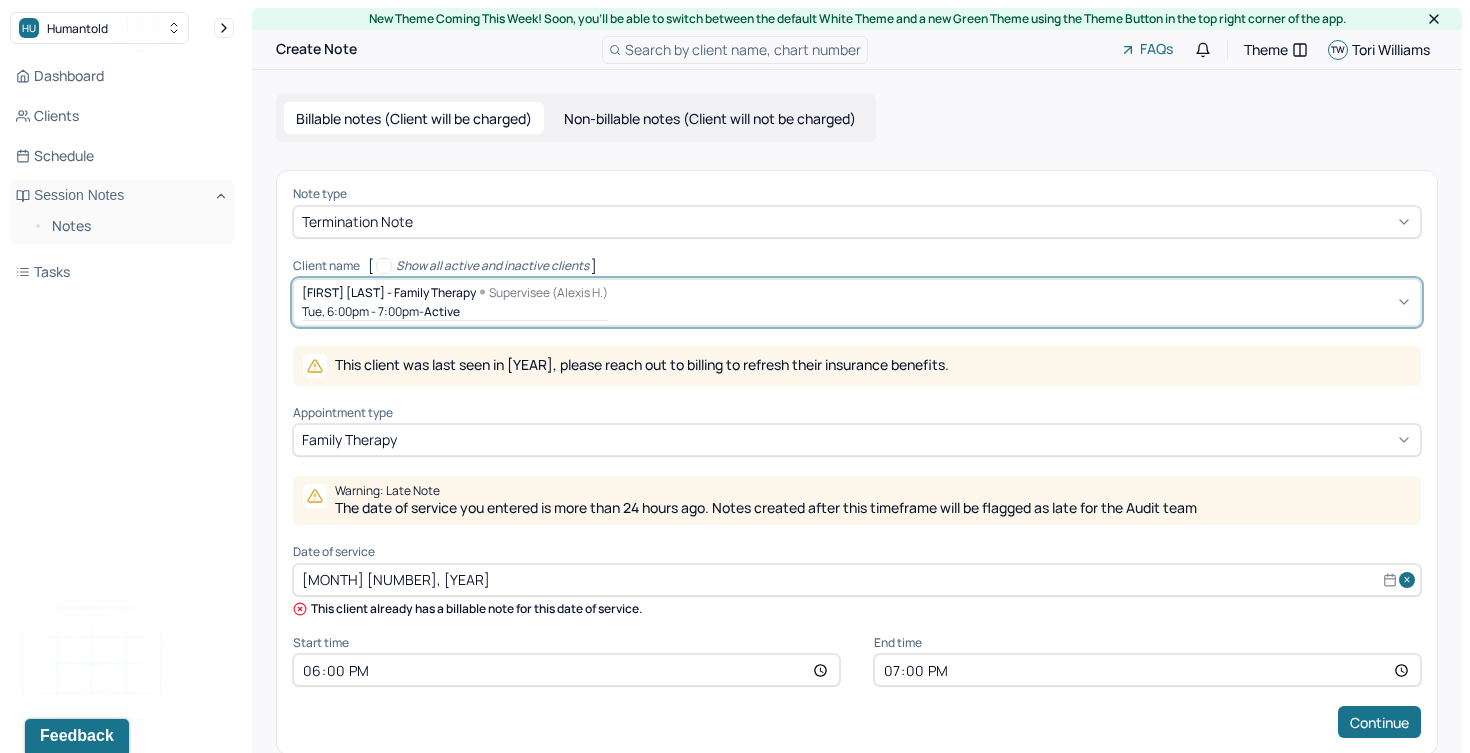 scroll, scrollTop: 31, scrollLeft: 0, axis: vertical 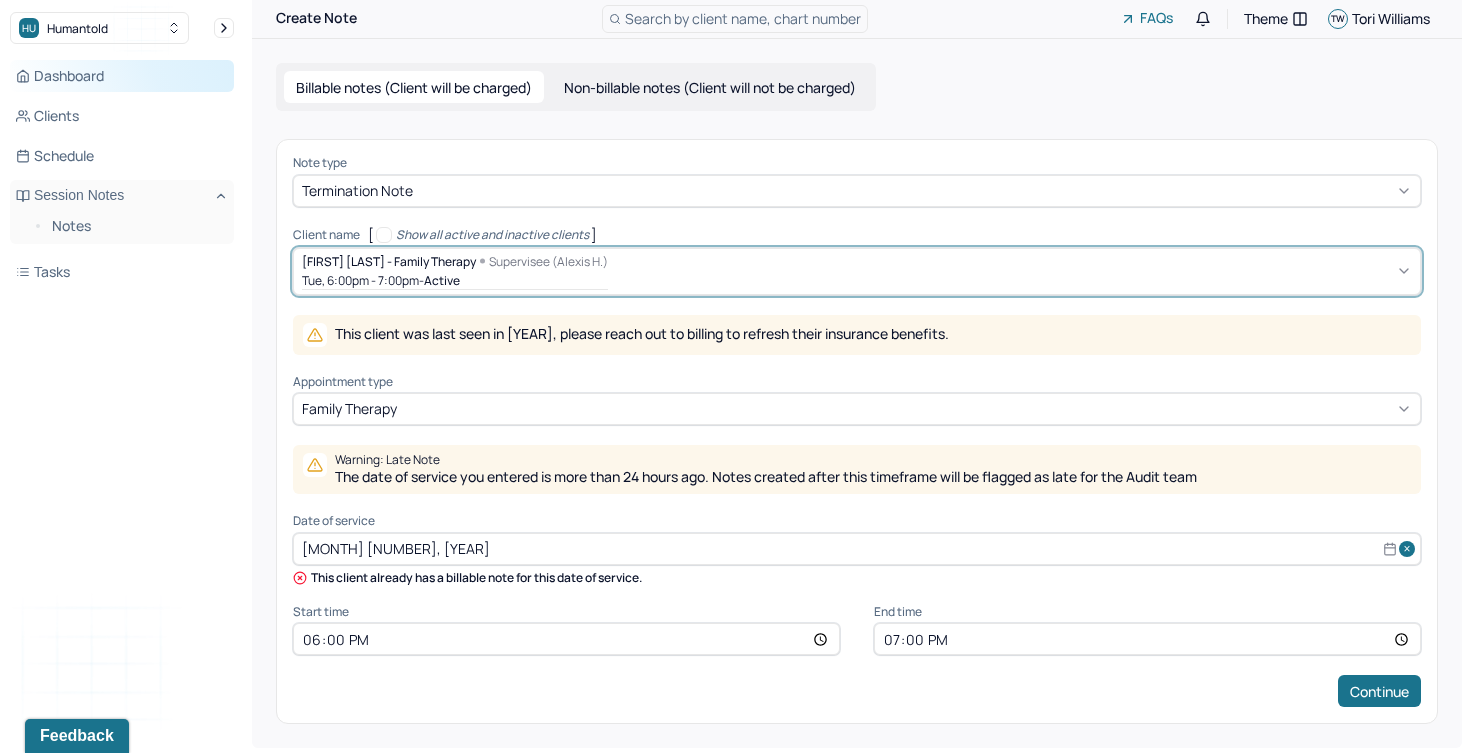 click on "Dashboard" at bounding box center [122, 76] 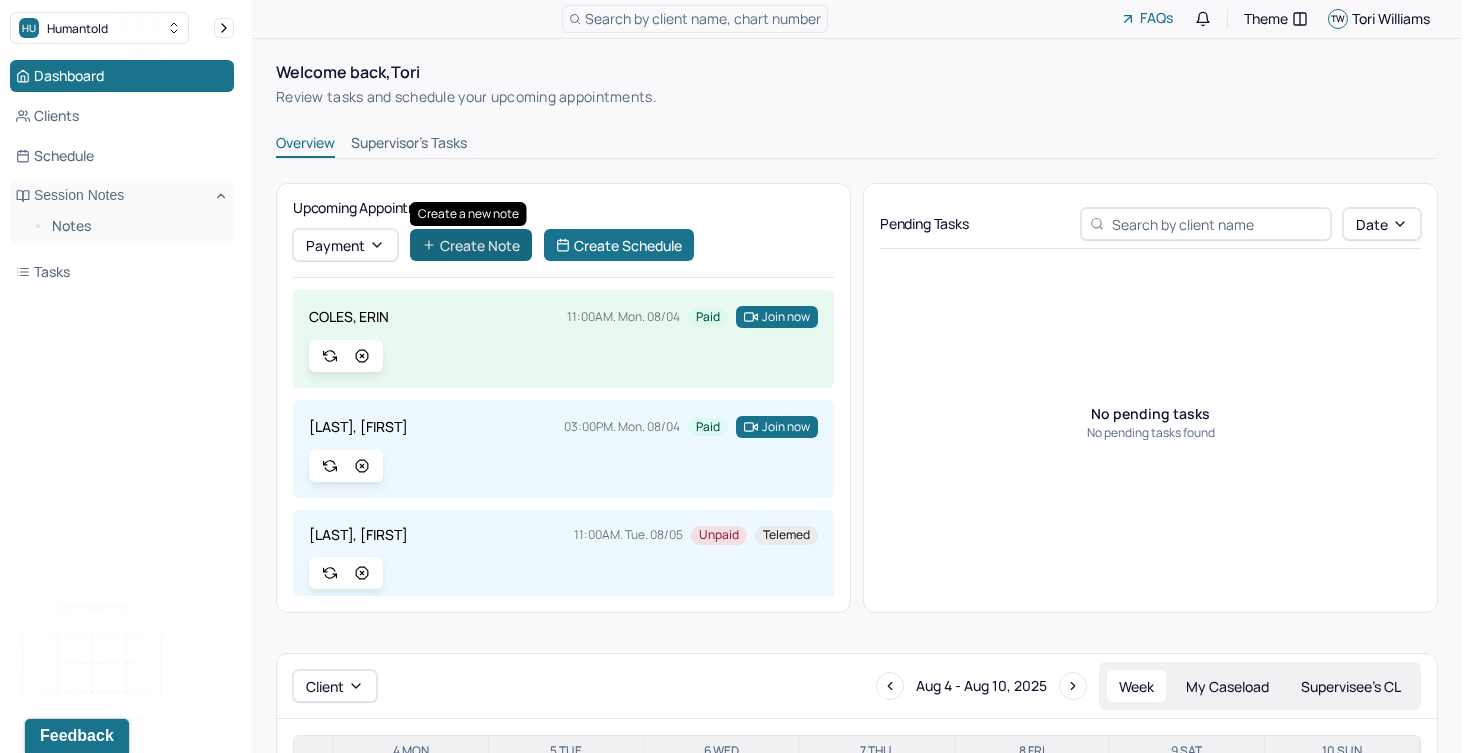 click on "Create Note" at bounding box center (471, 245) 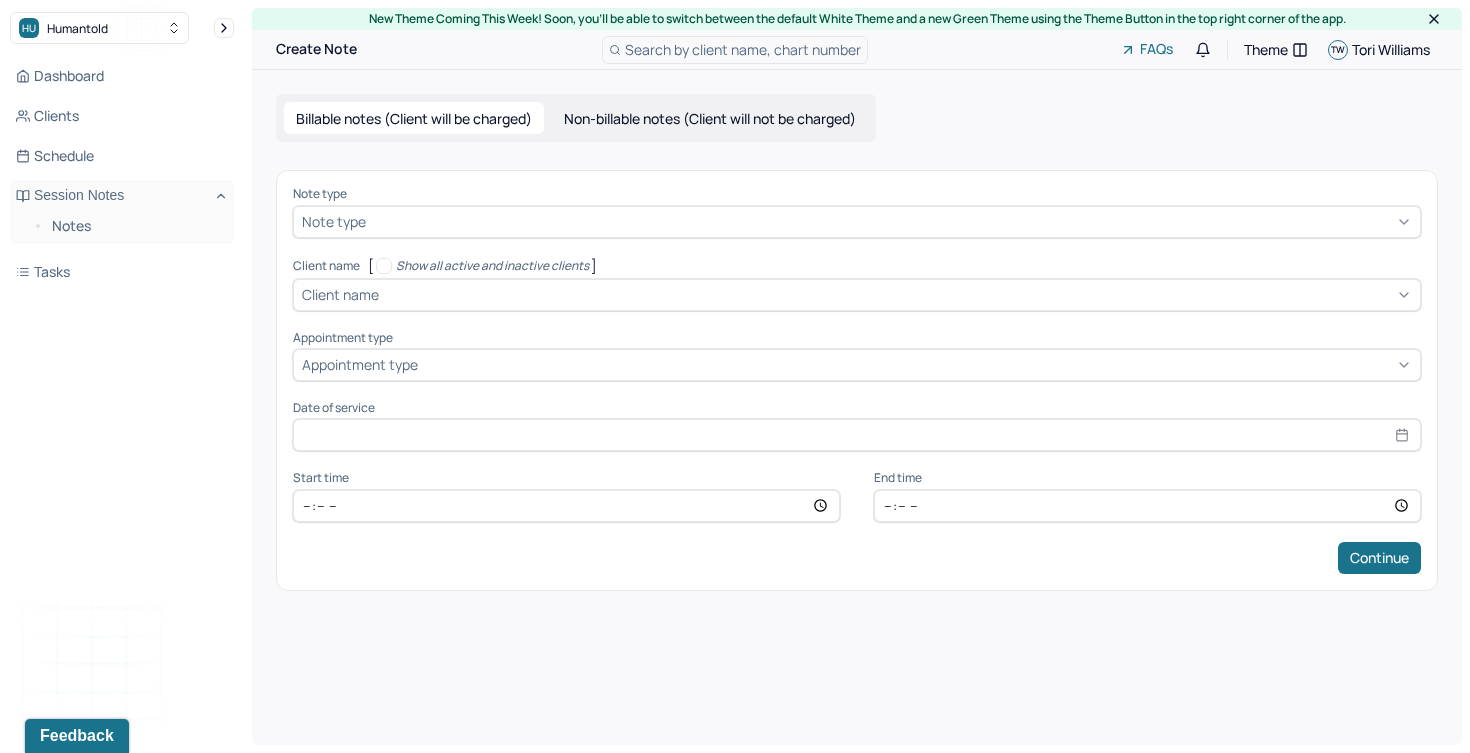 scroll, scrollTop: 0, scrollLeft: 0, axis: both 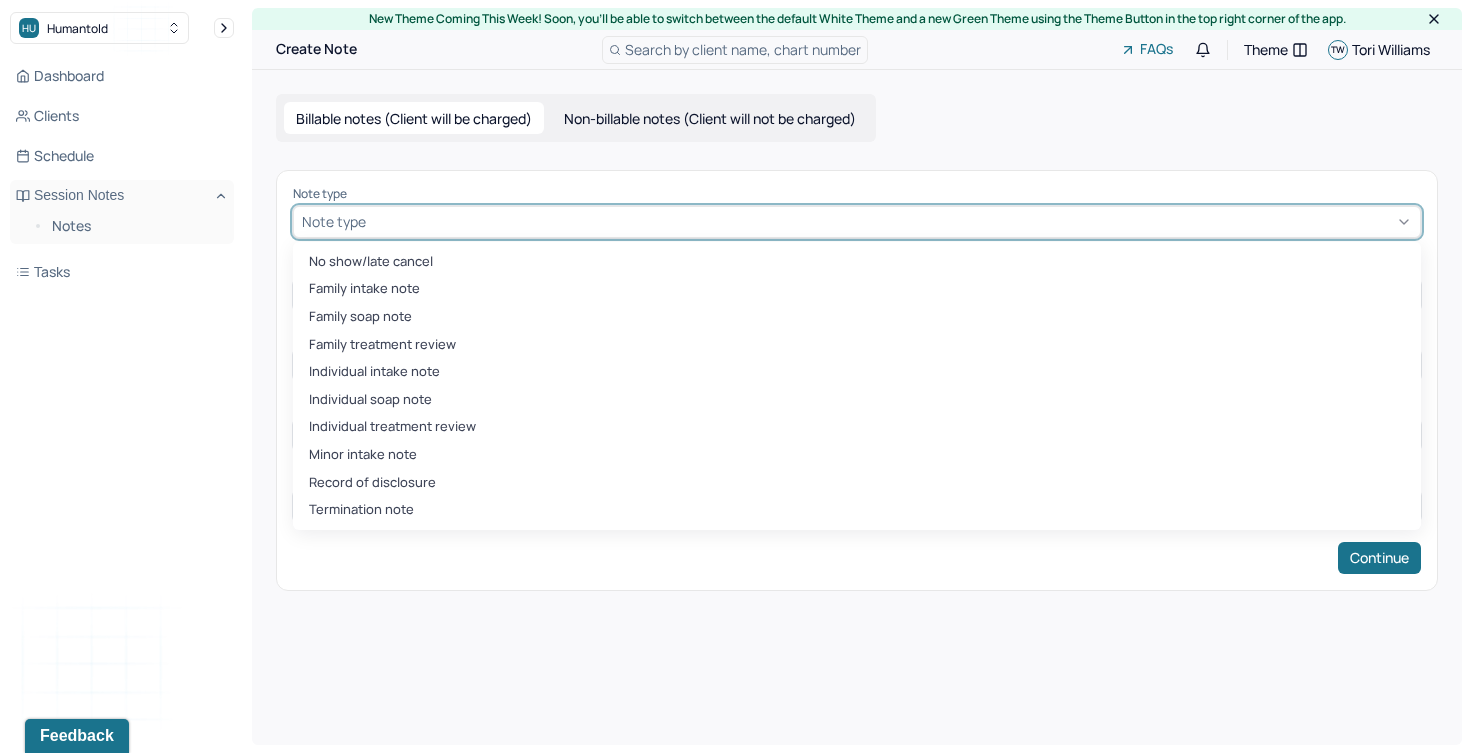 click at bounding box center [891, 221] 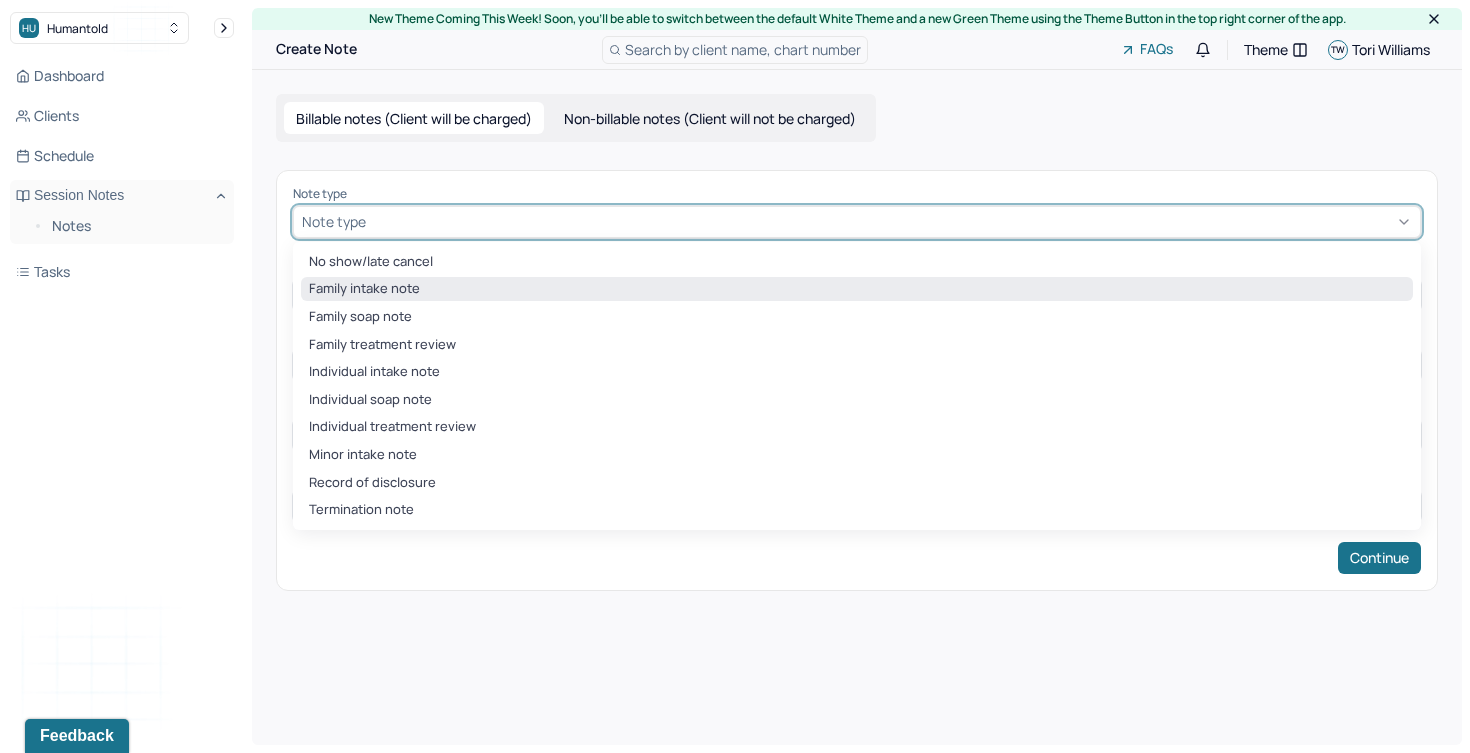 click on "Family intake note" at bounding box center (857, 289) 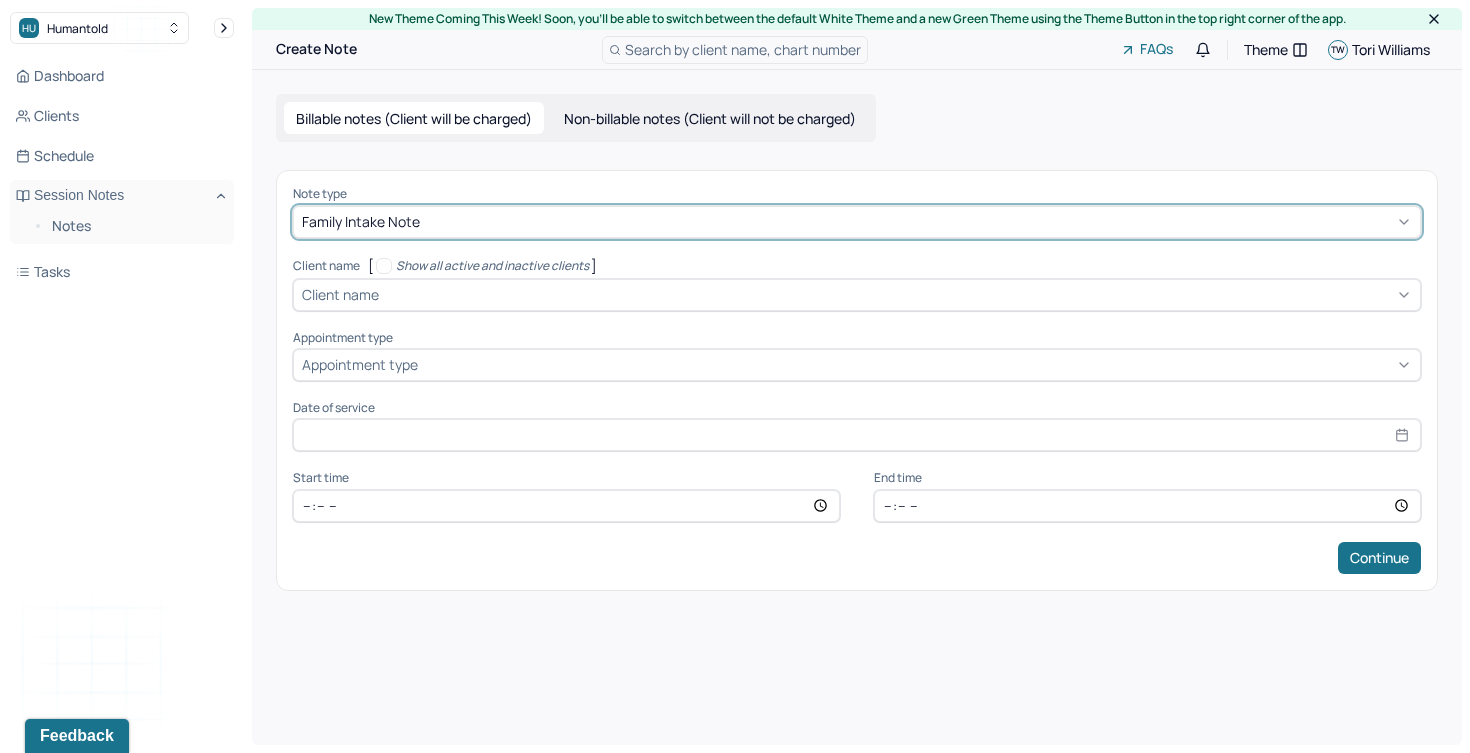 click at bounding box center [897, 294] 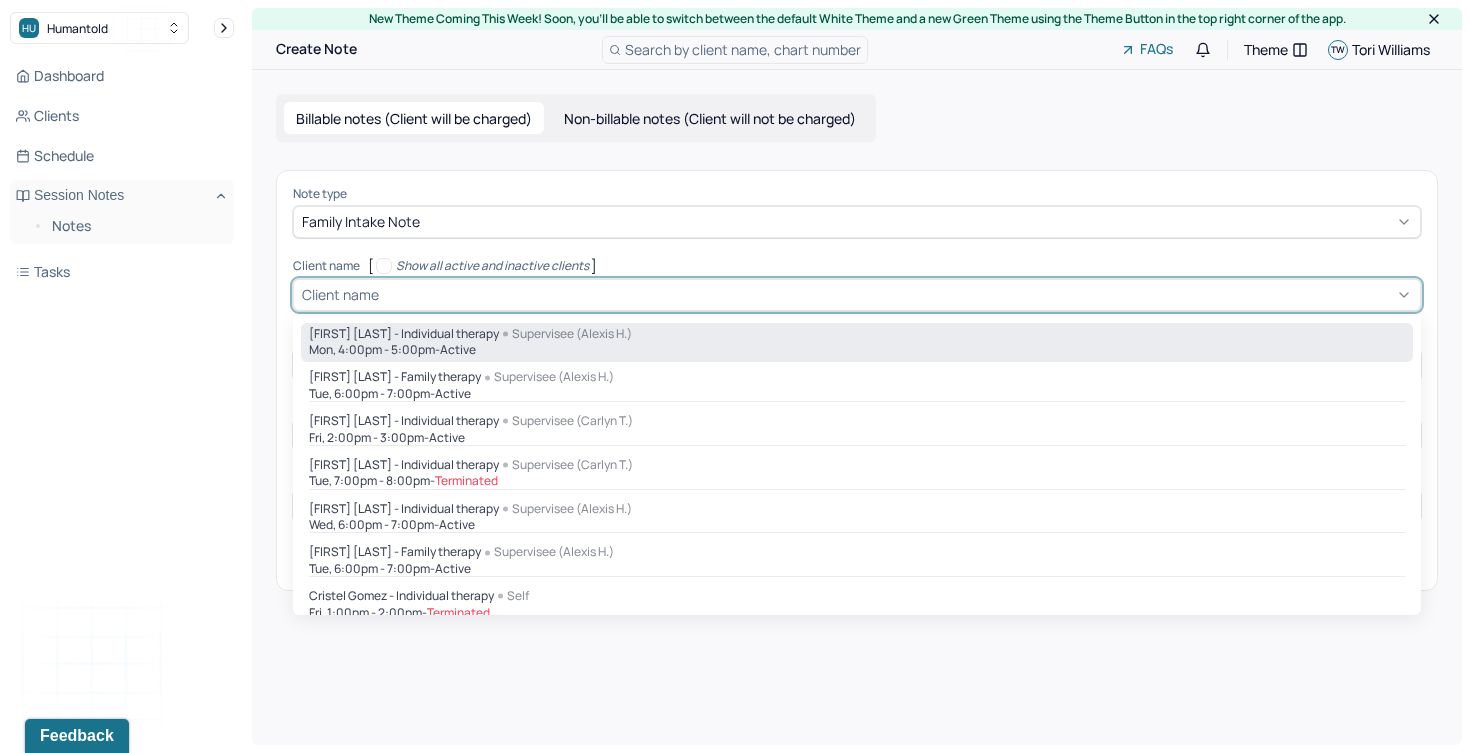 click on "[FIRST] [LAST] - Individual therapy" at bounding box center (404, 334) 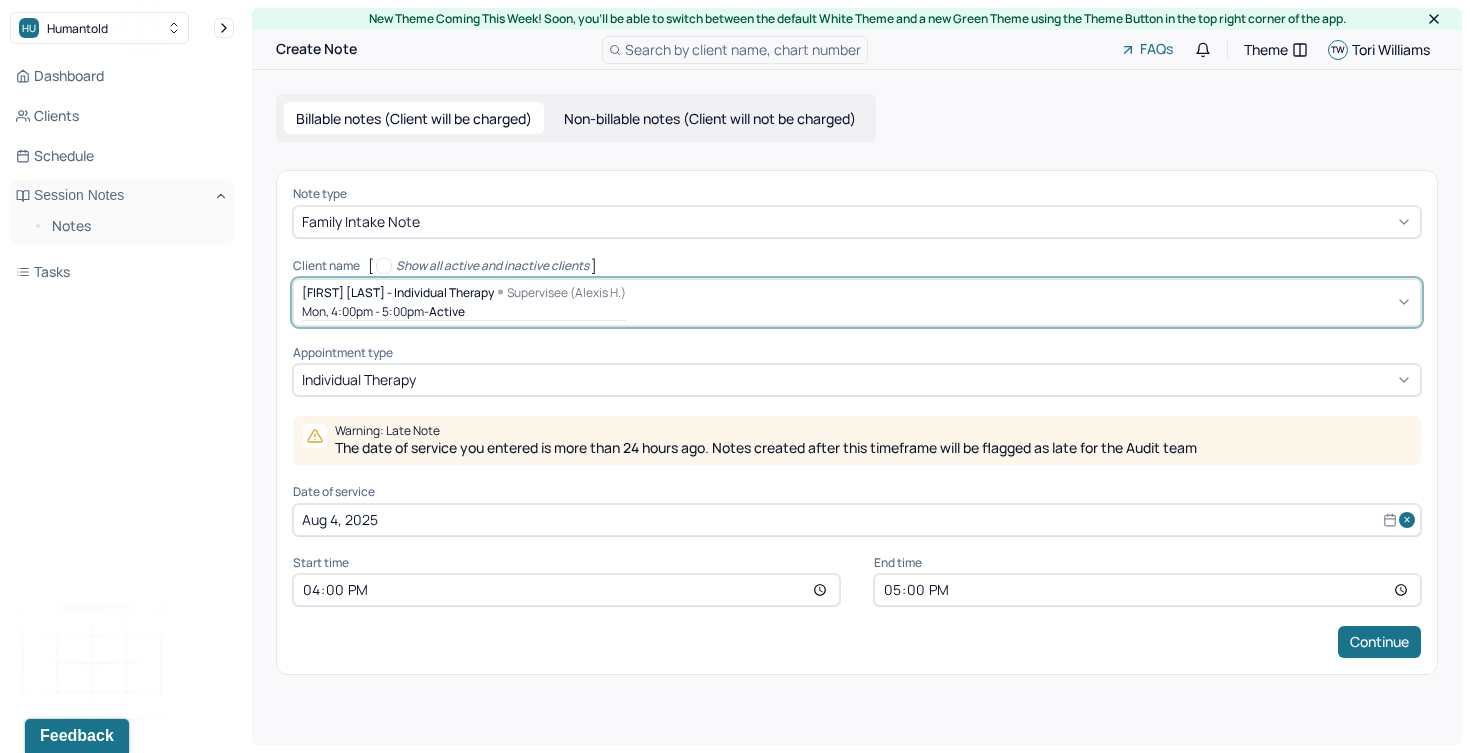 select on "7" 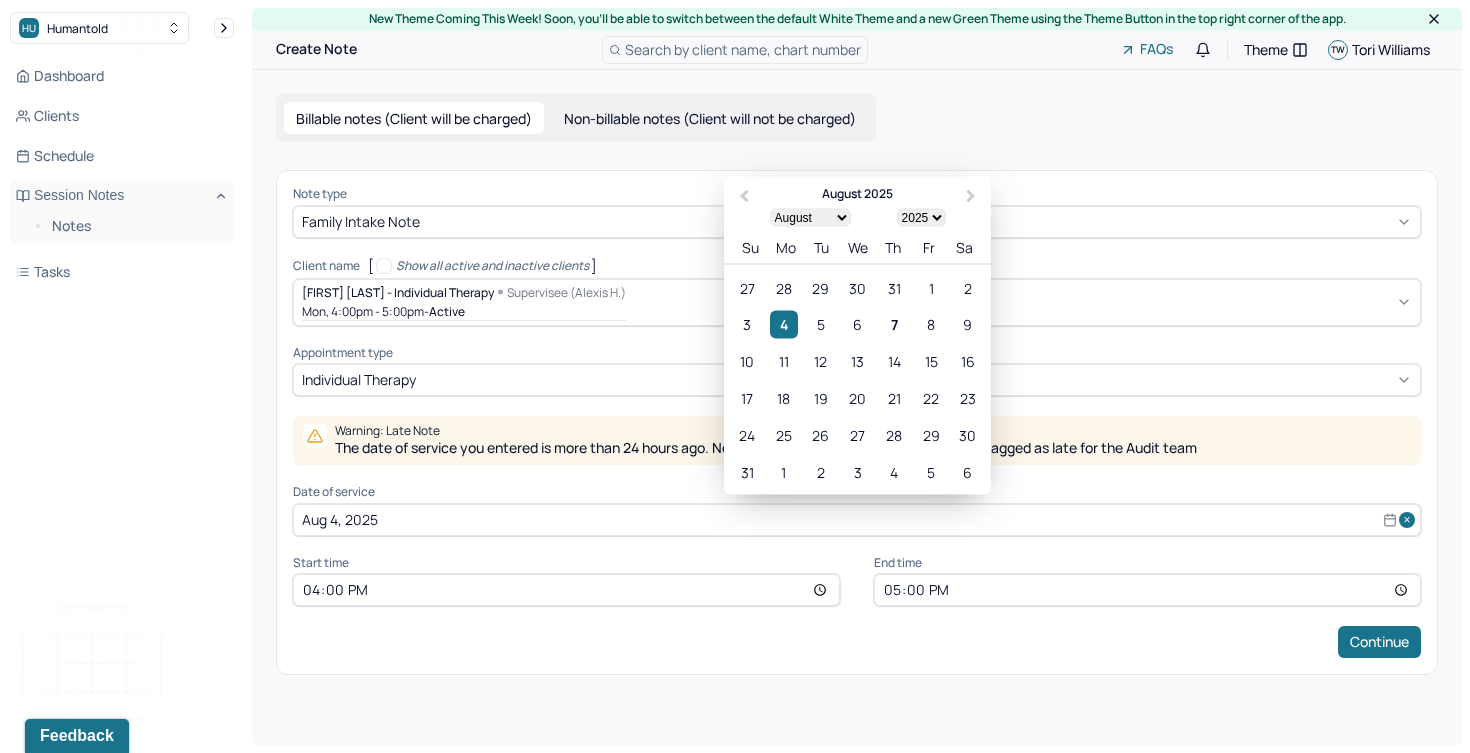 click on "Aug 4, 2025" at bounding box center [857, 520] 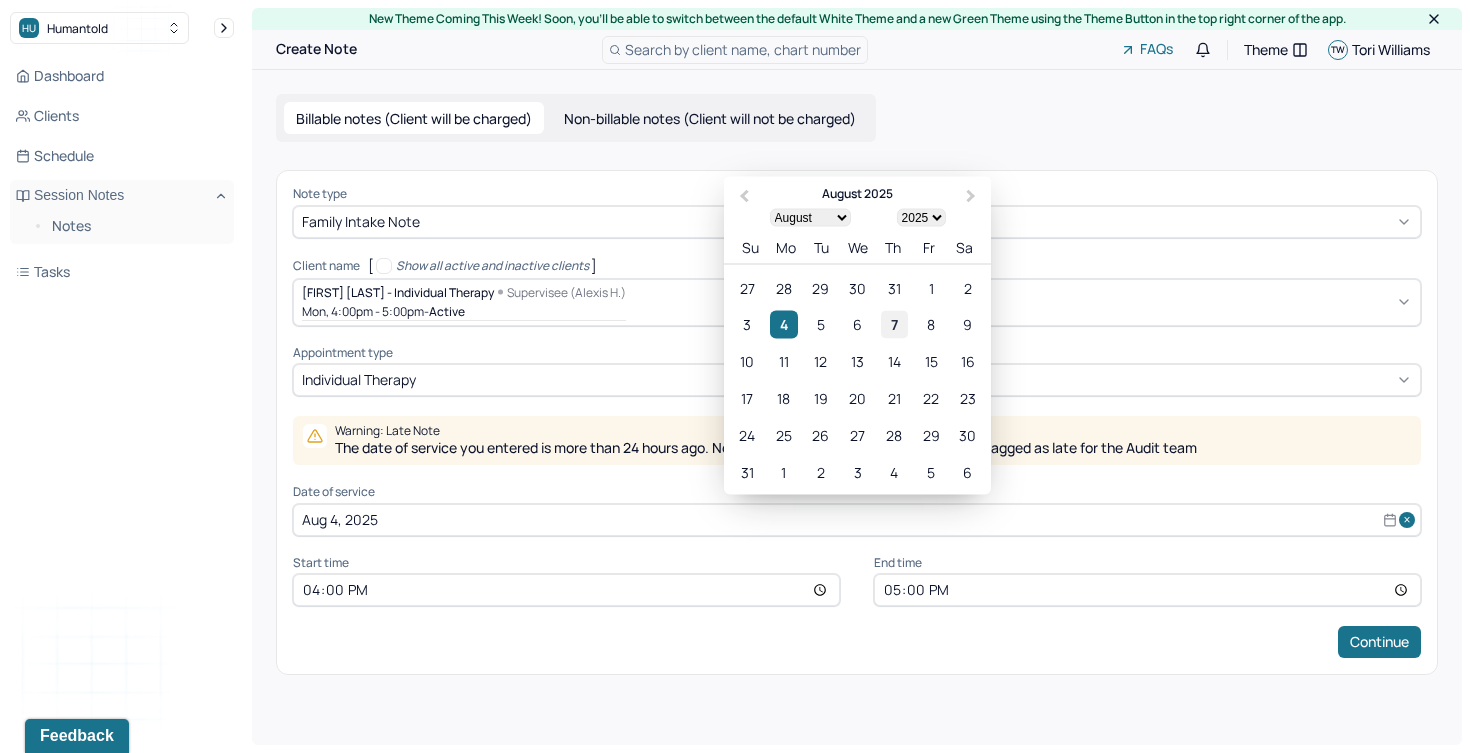 click on "7" at bounding box center [894, 324] 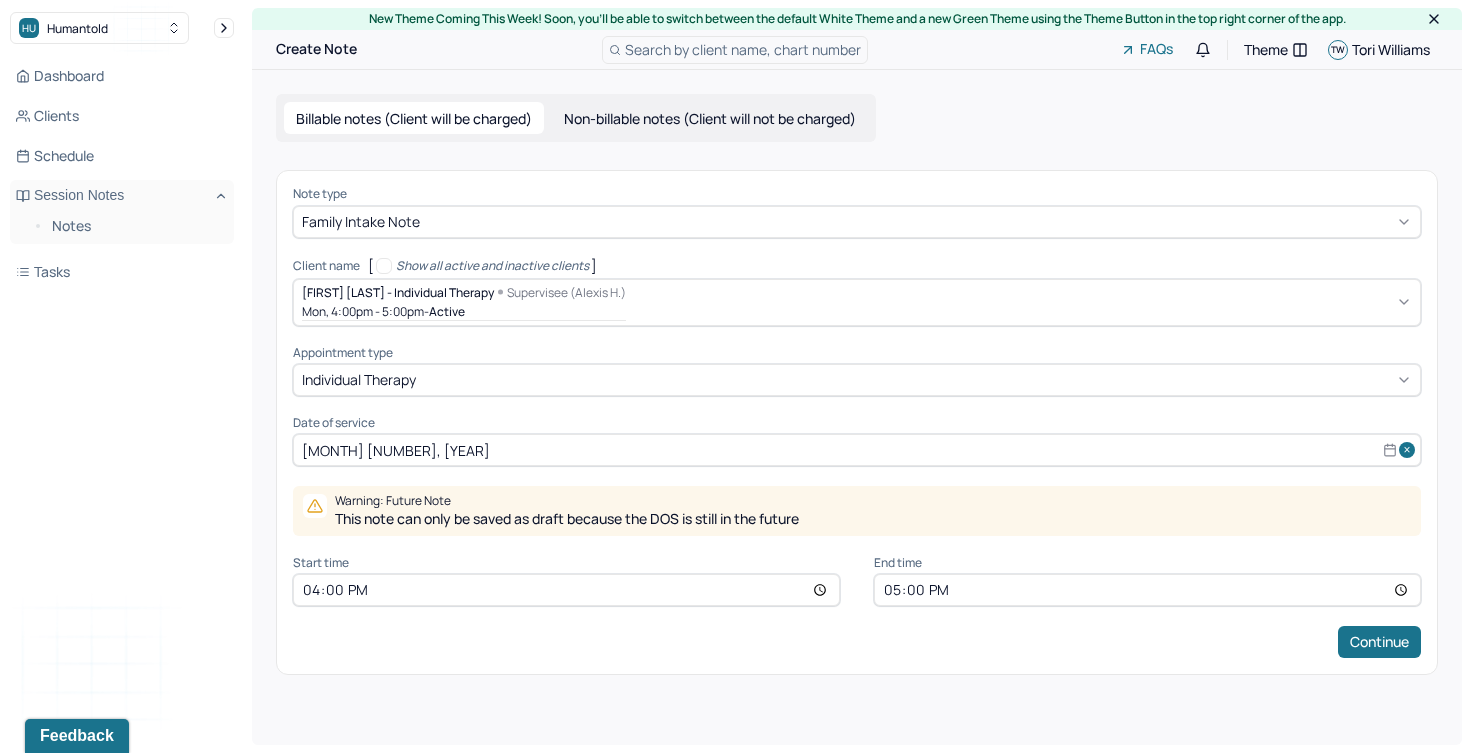 click on "[MONTH] [NUMBER], [YEAR]" at bounding box center [857, 450] 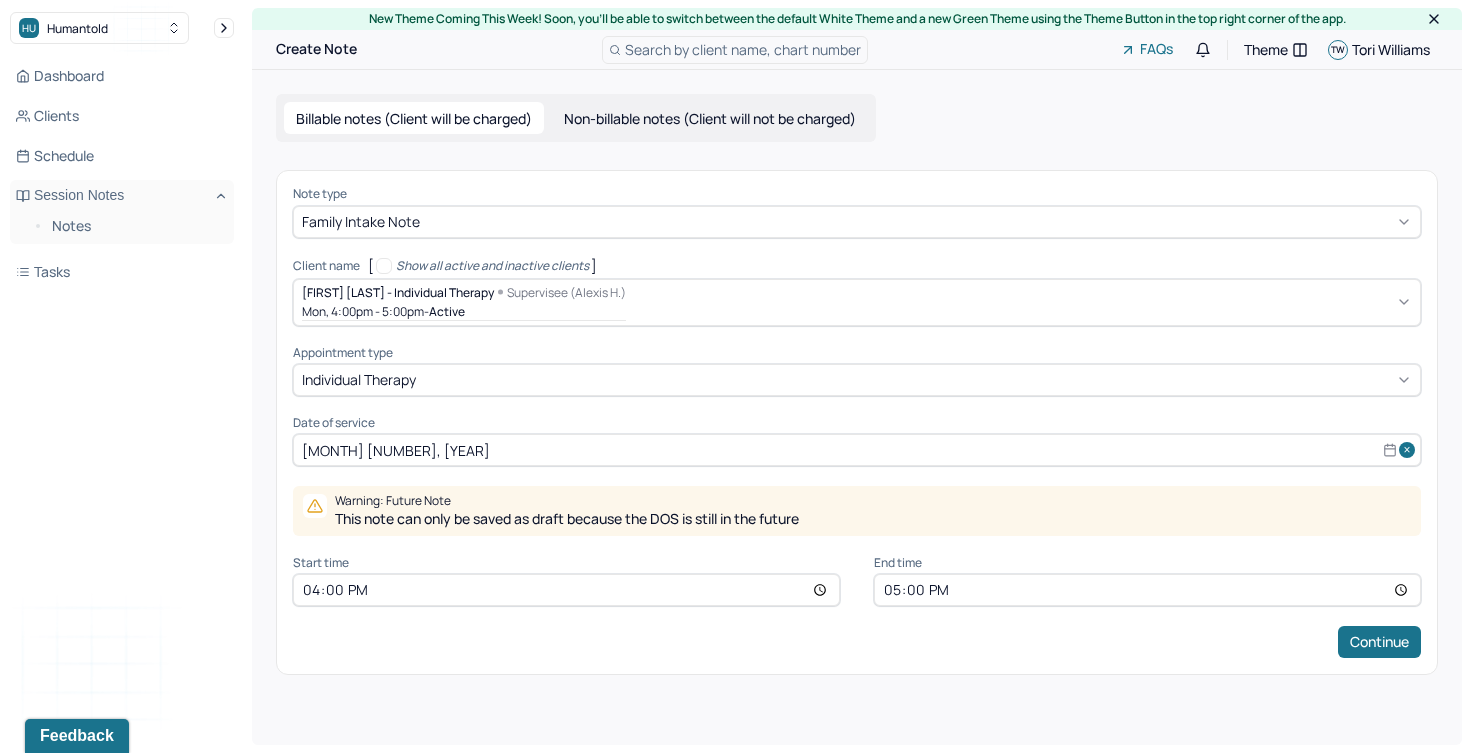 select on "7" 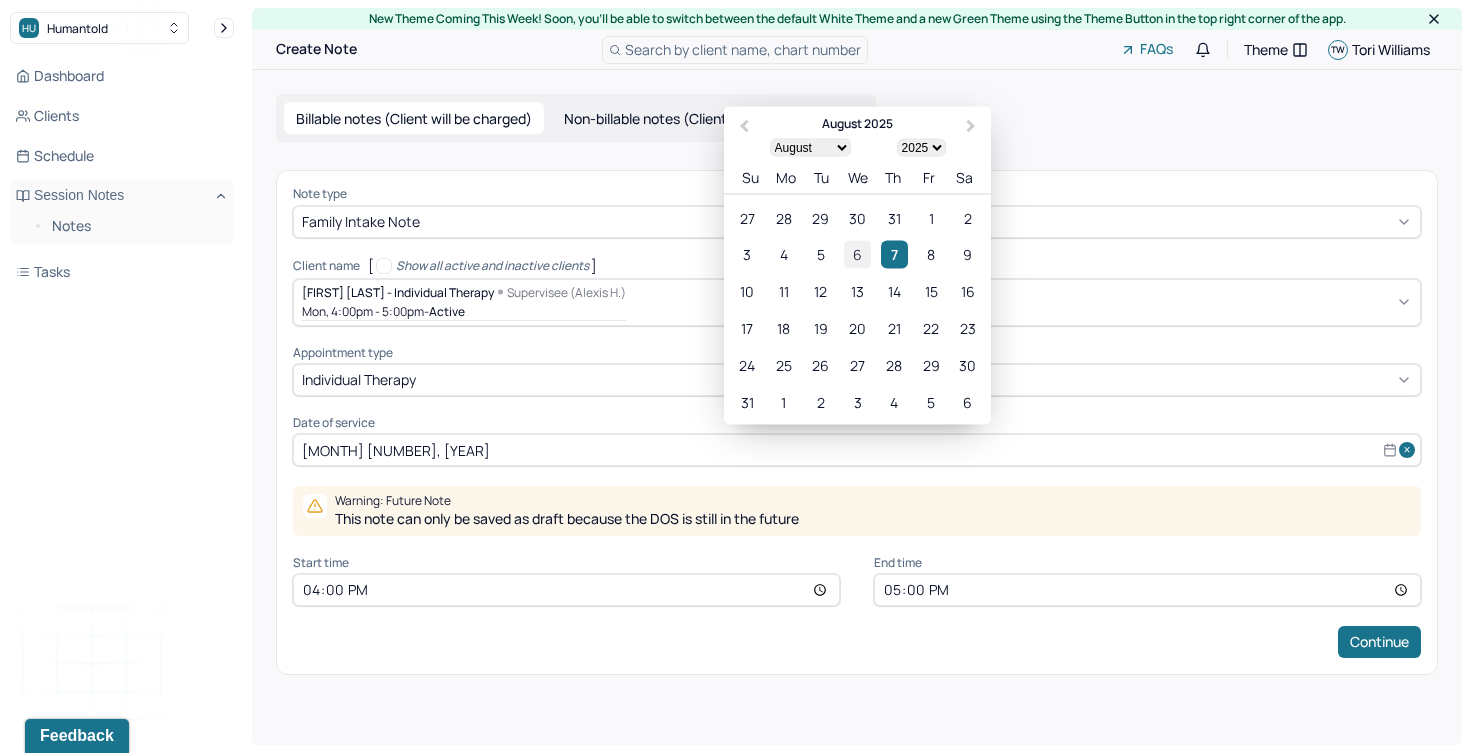 click on "6" at bounding box center [857, 254] 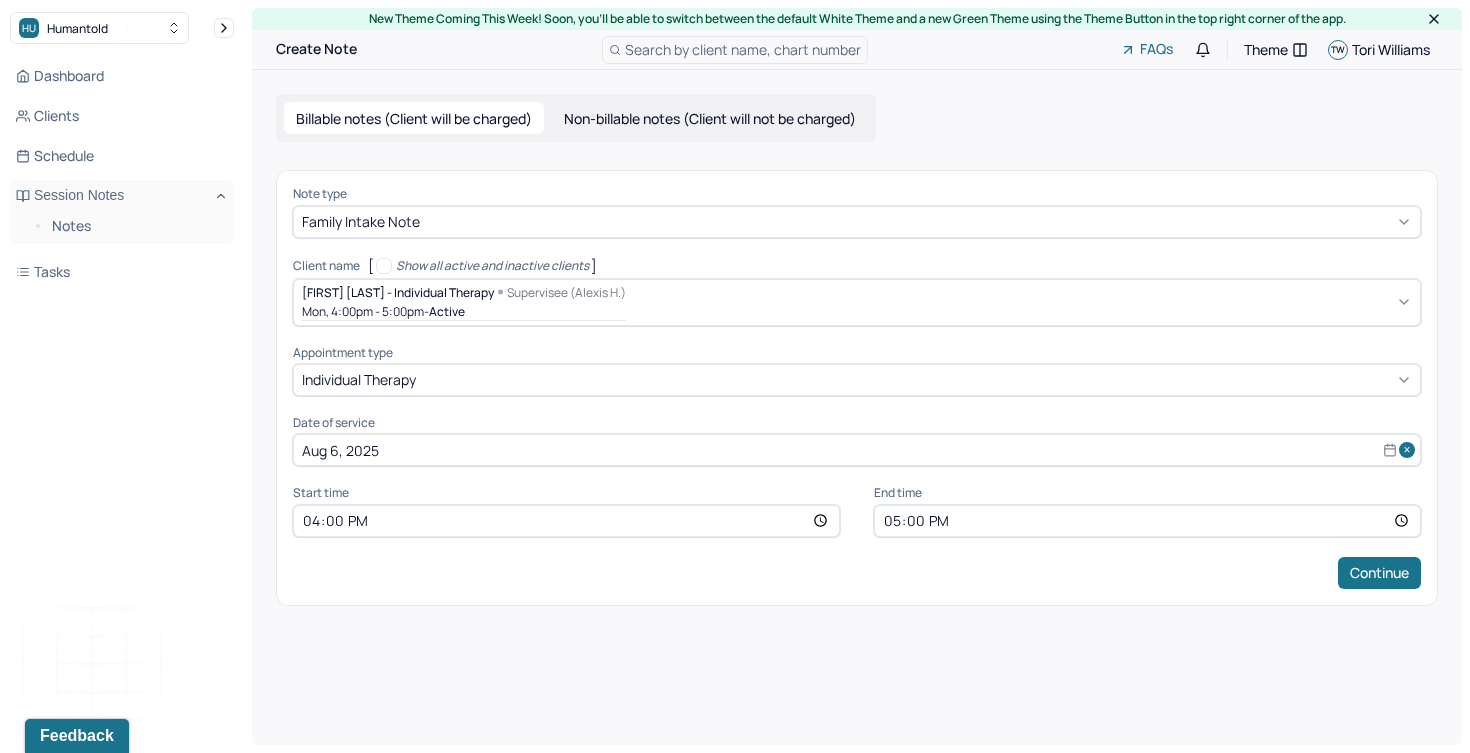 select on "7" 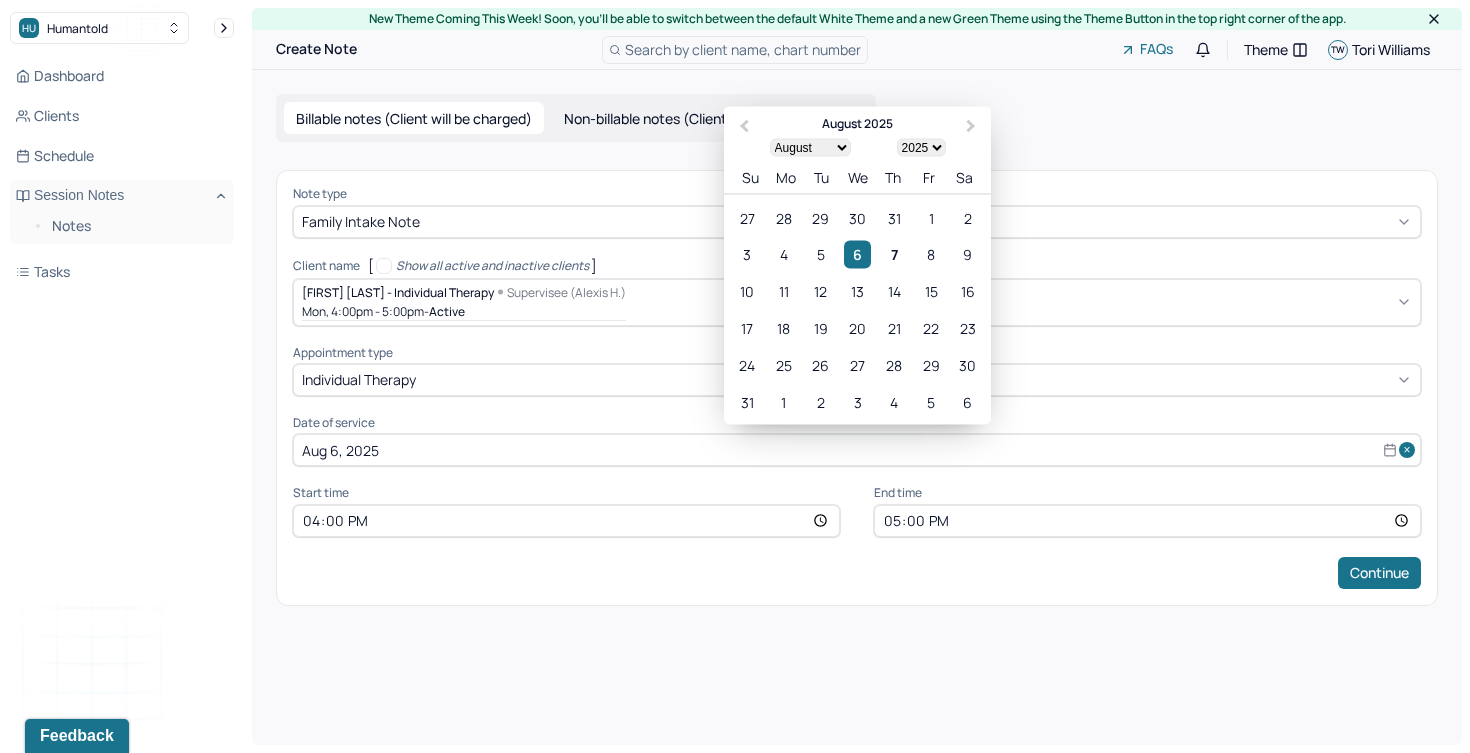 click 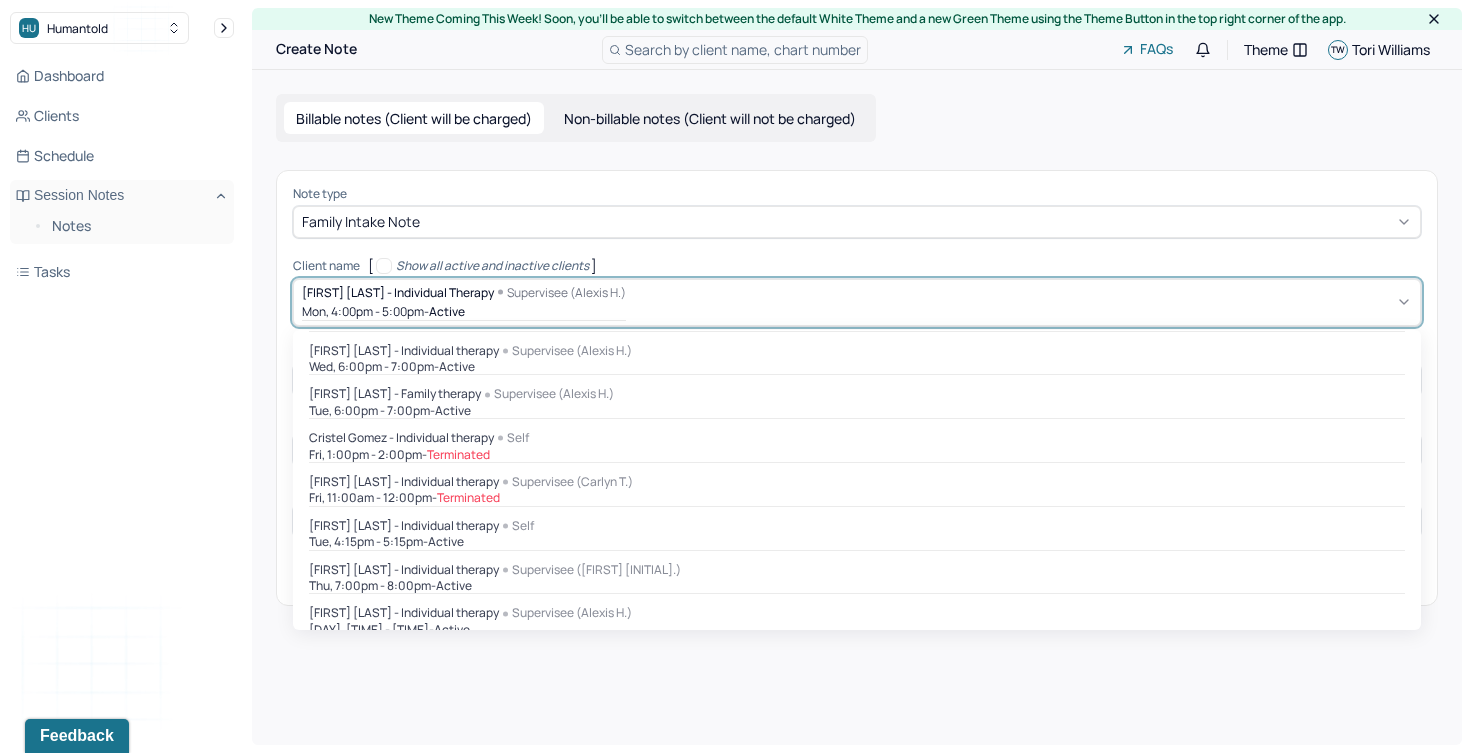 scroll, scrollTop: 175, scrollLeft: 0, axis: vertical 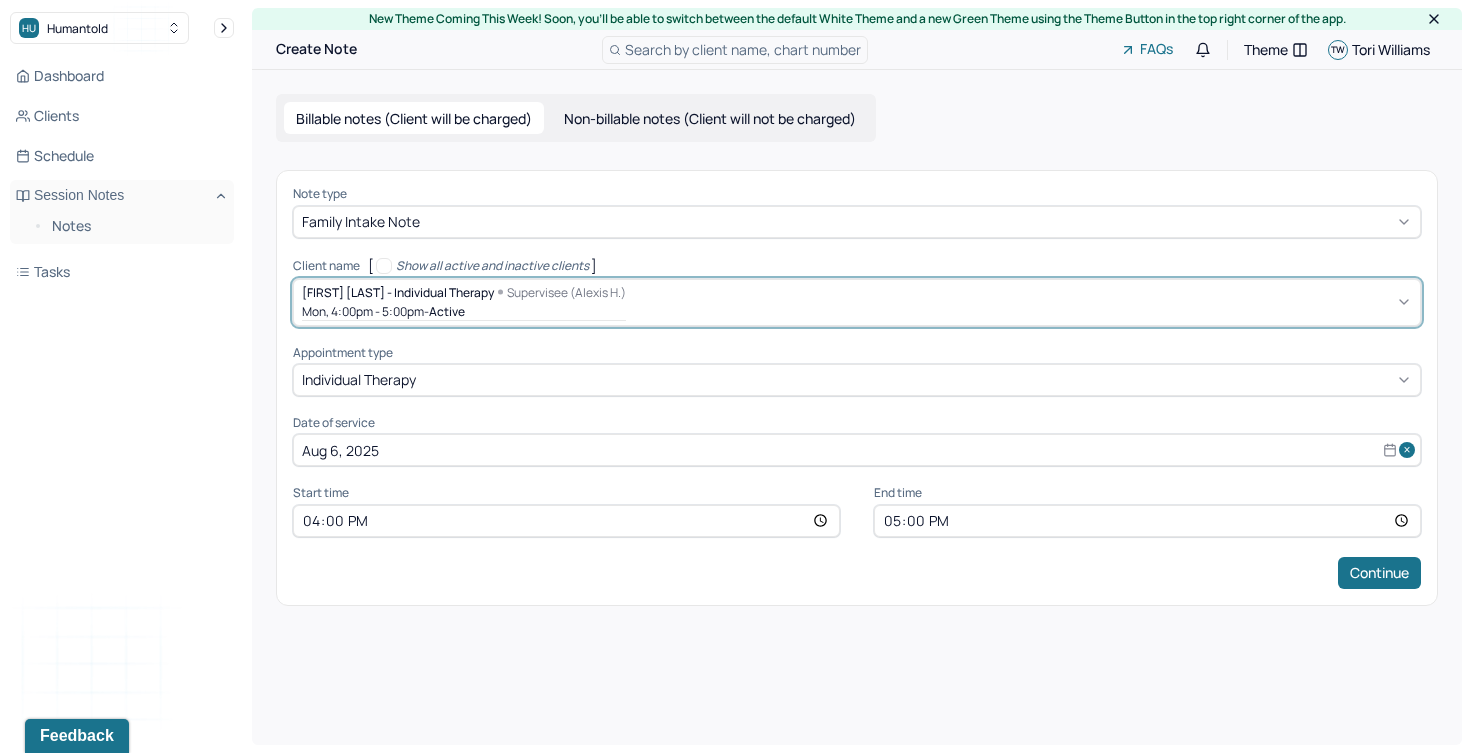 click 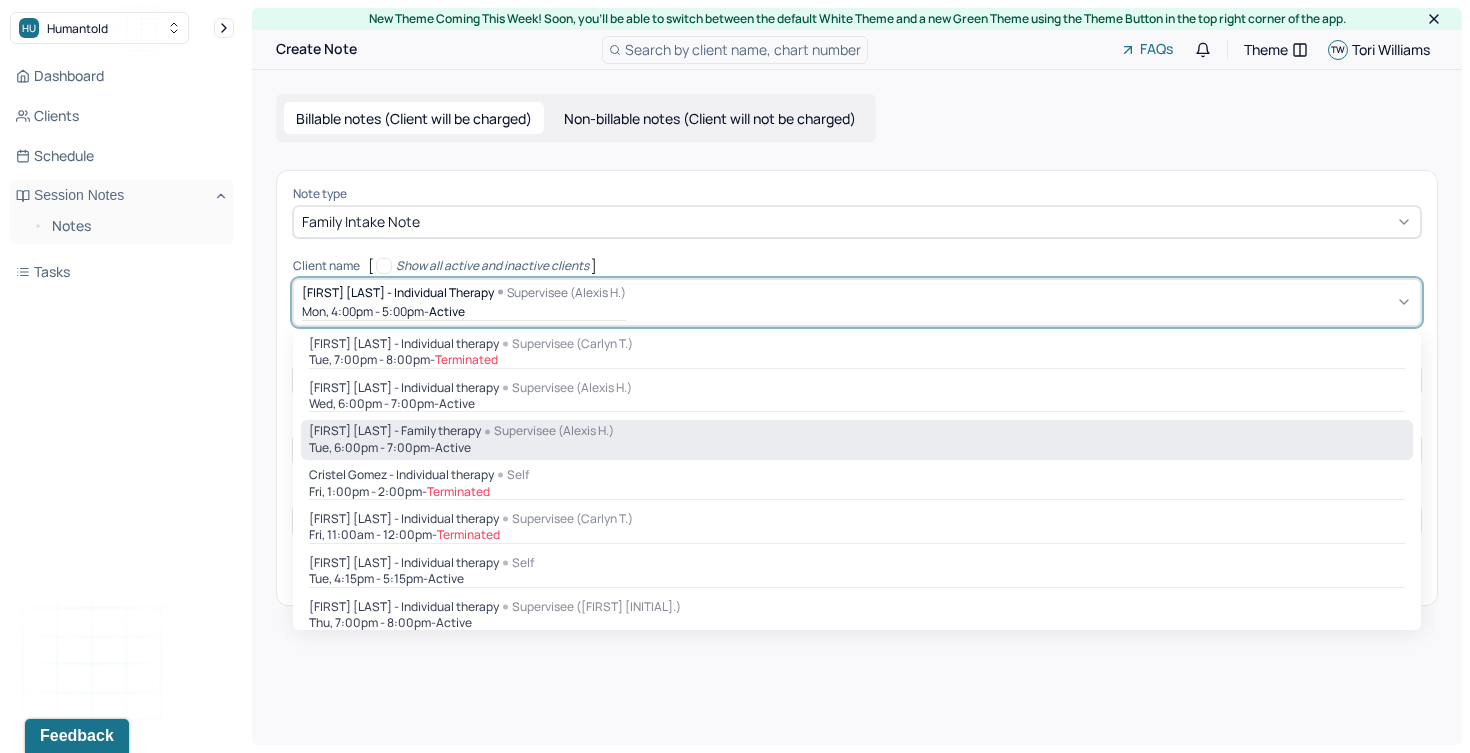scroll, scrollTop: 186, scrollLeft: 0, axis: vertical 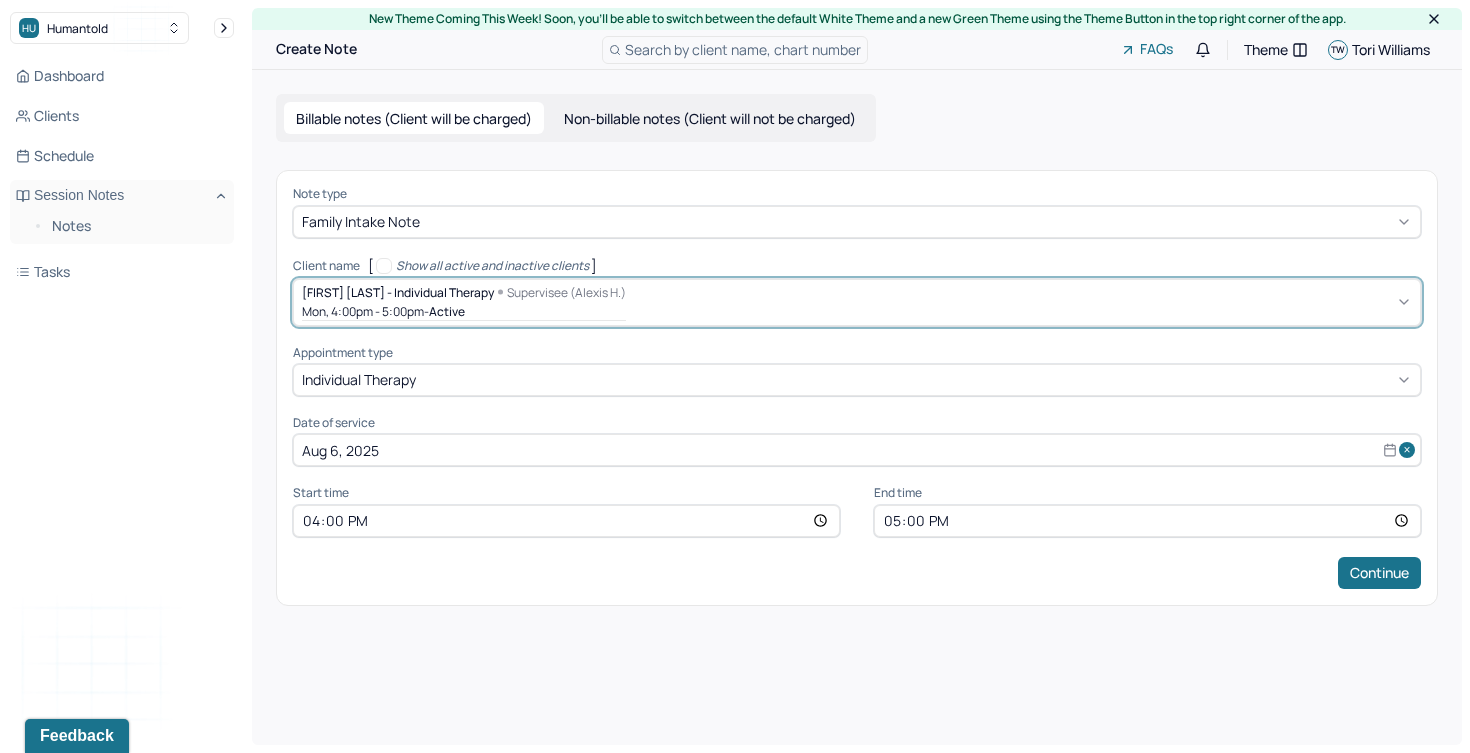 click at bounding box center (1021, 302) 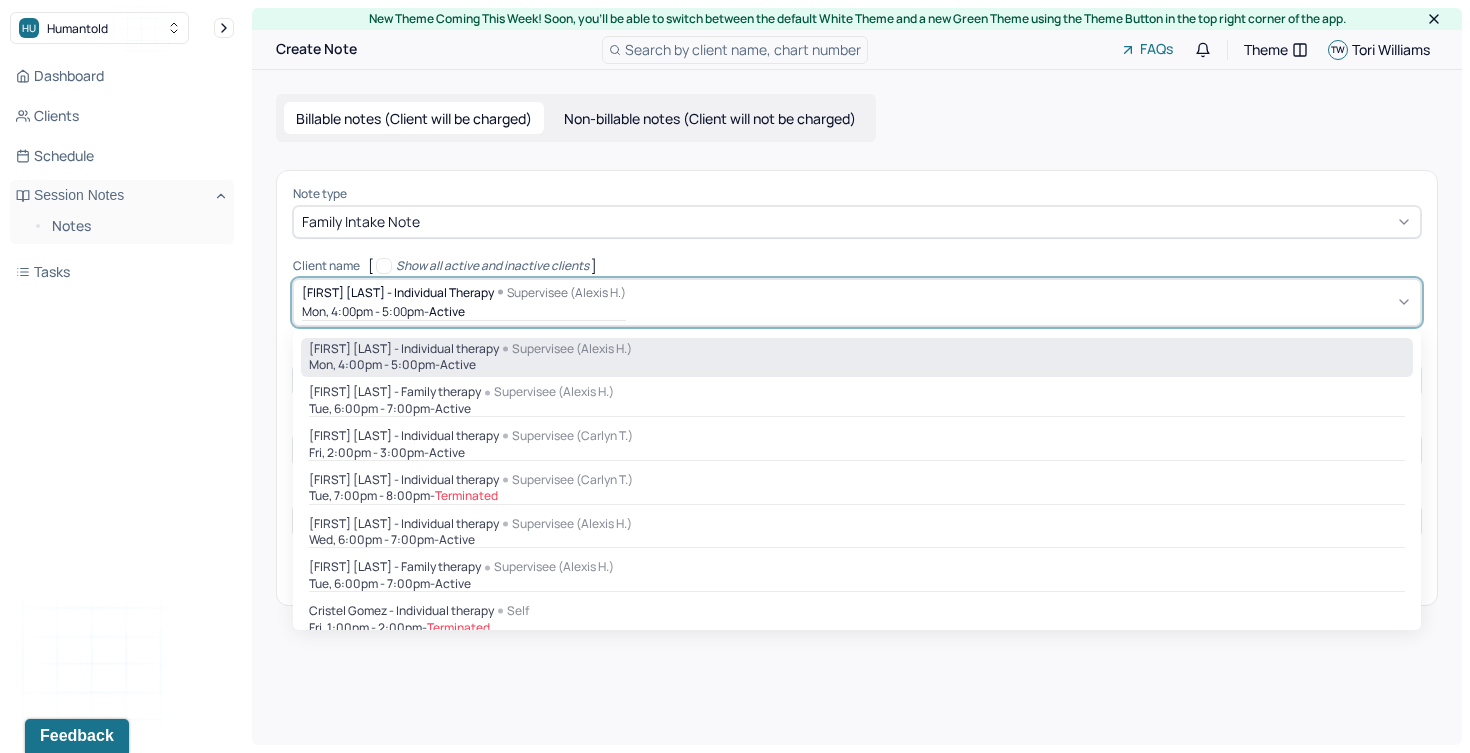 click at bounding box center (1021, 302) 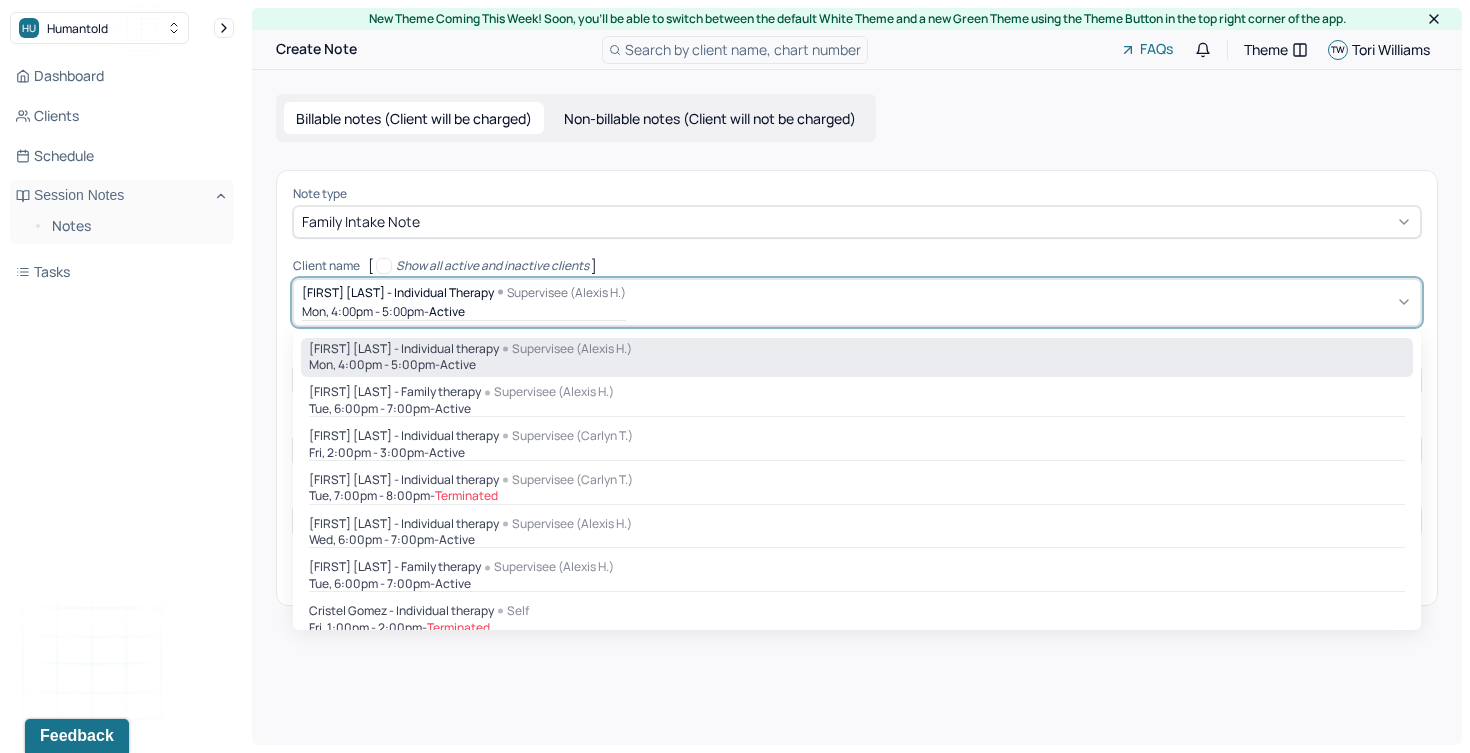 type on "v" 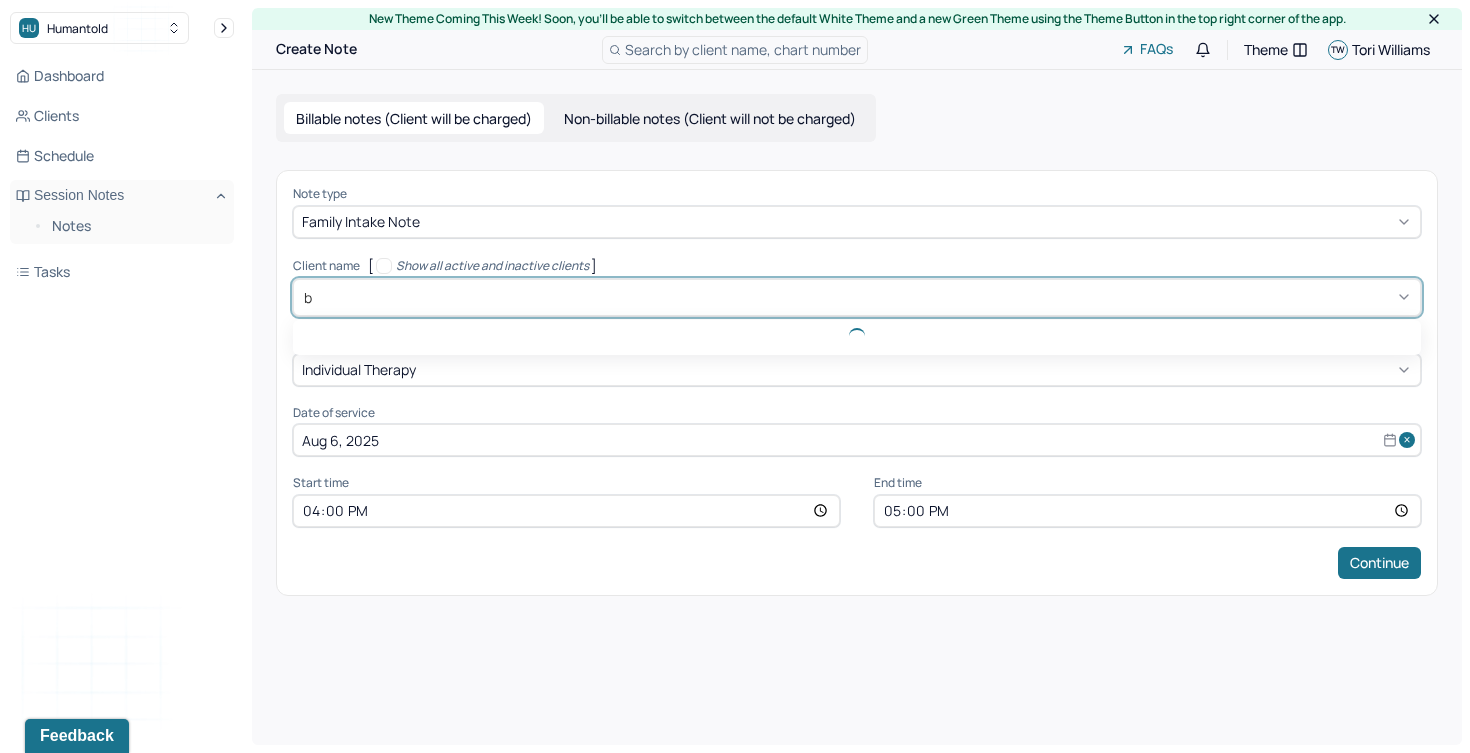 type on "br" 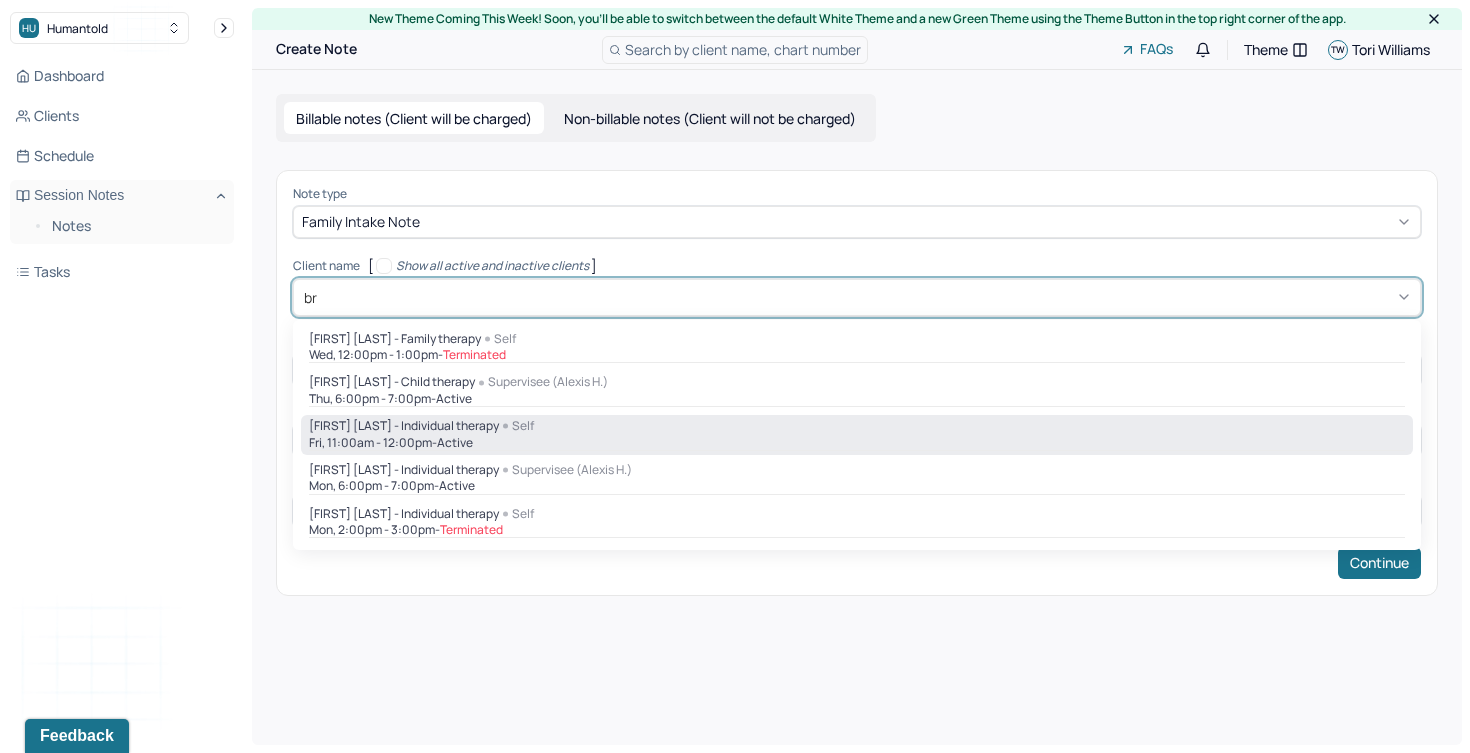 click on "[FIRST] [LAST] - Individual therapy [PRONOUNS]" at bounding box center [857, 426] 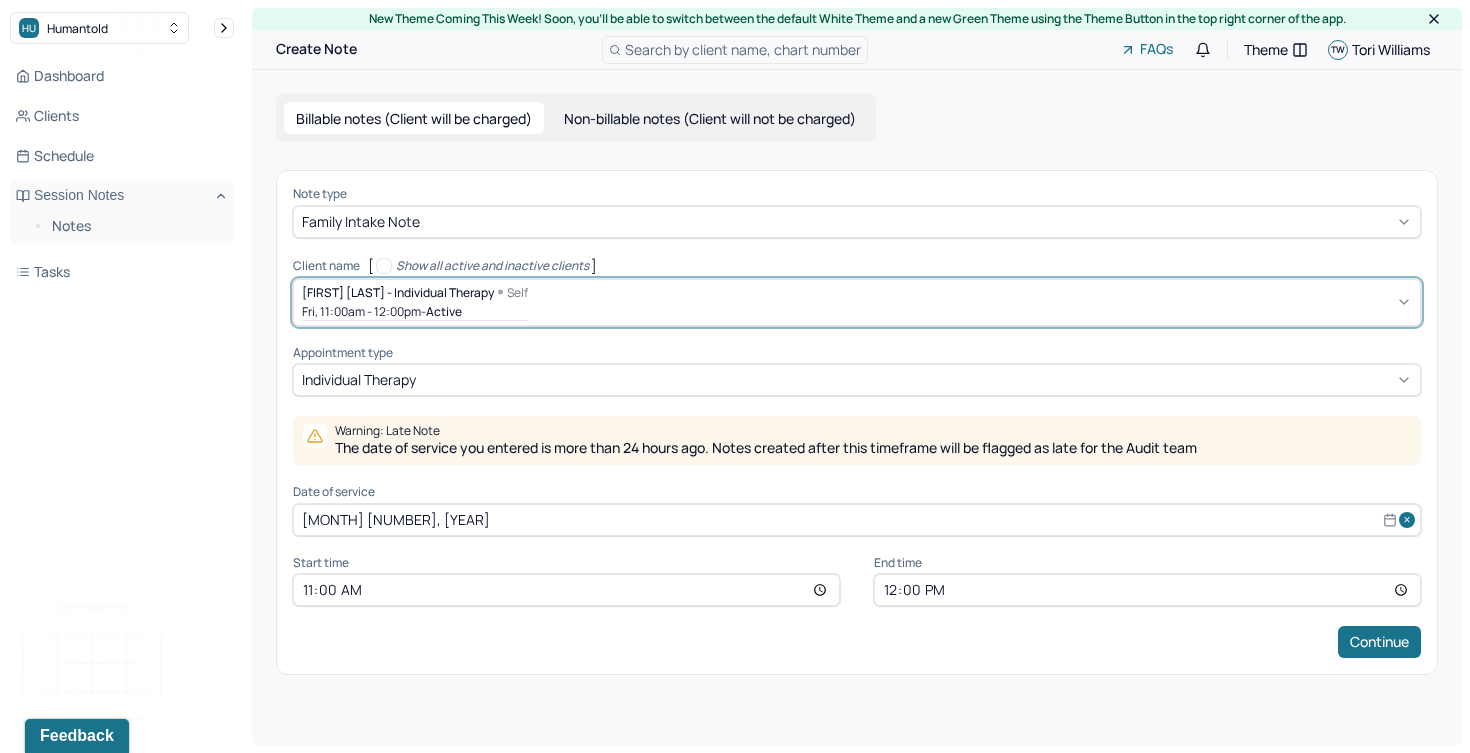 click on "[MONTH] [NUMBER], [YEAR]" at bounding box center [857, 520] 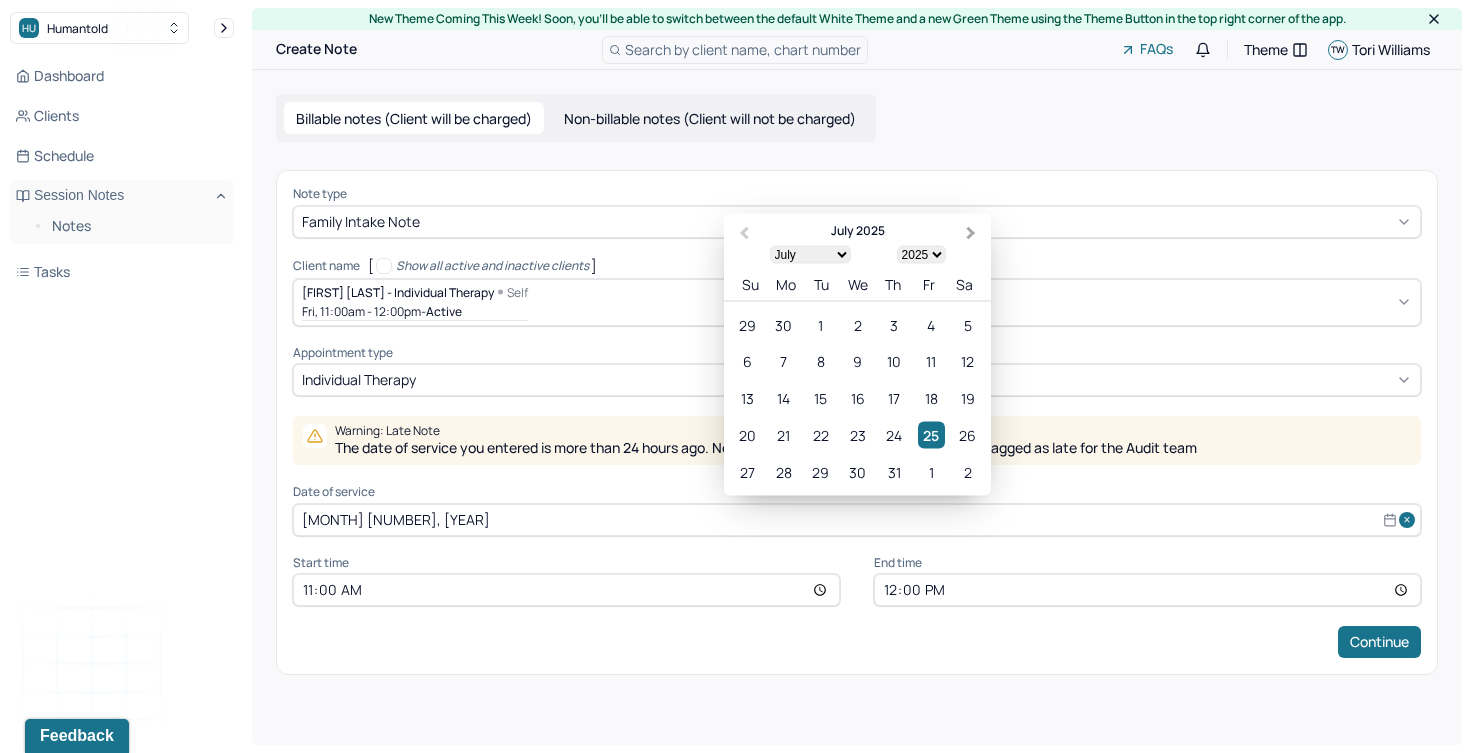 click on "Next Month" at bounding box center [971, 233] 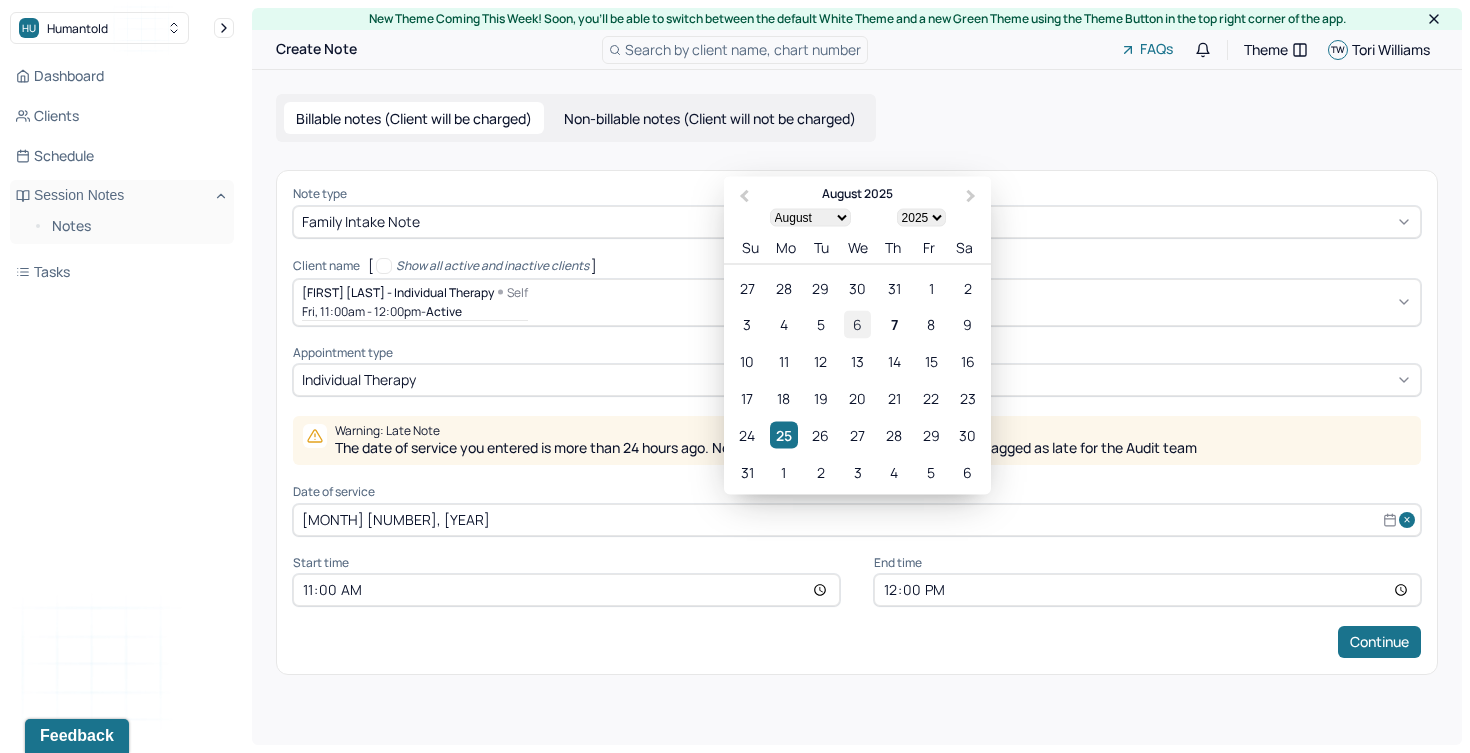 click on "6" at bounding box center [857, 324] 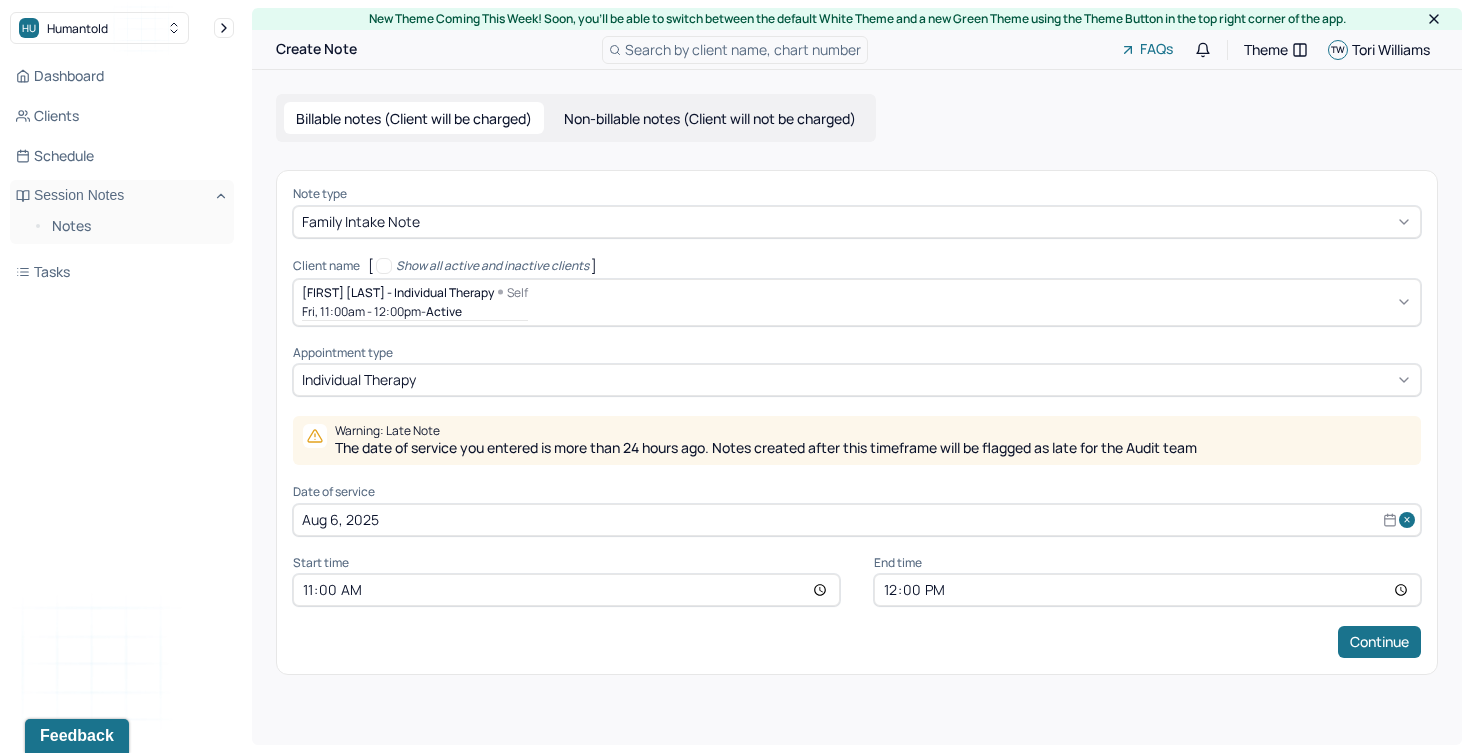 click at bounding box center (916, 379) 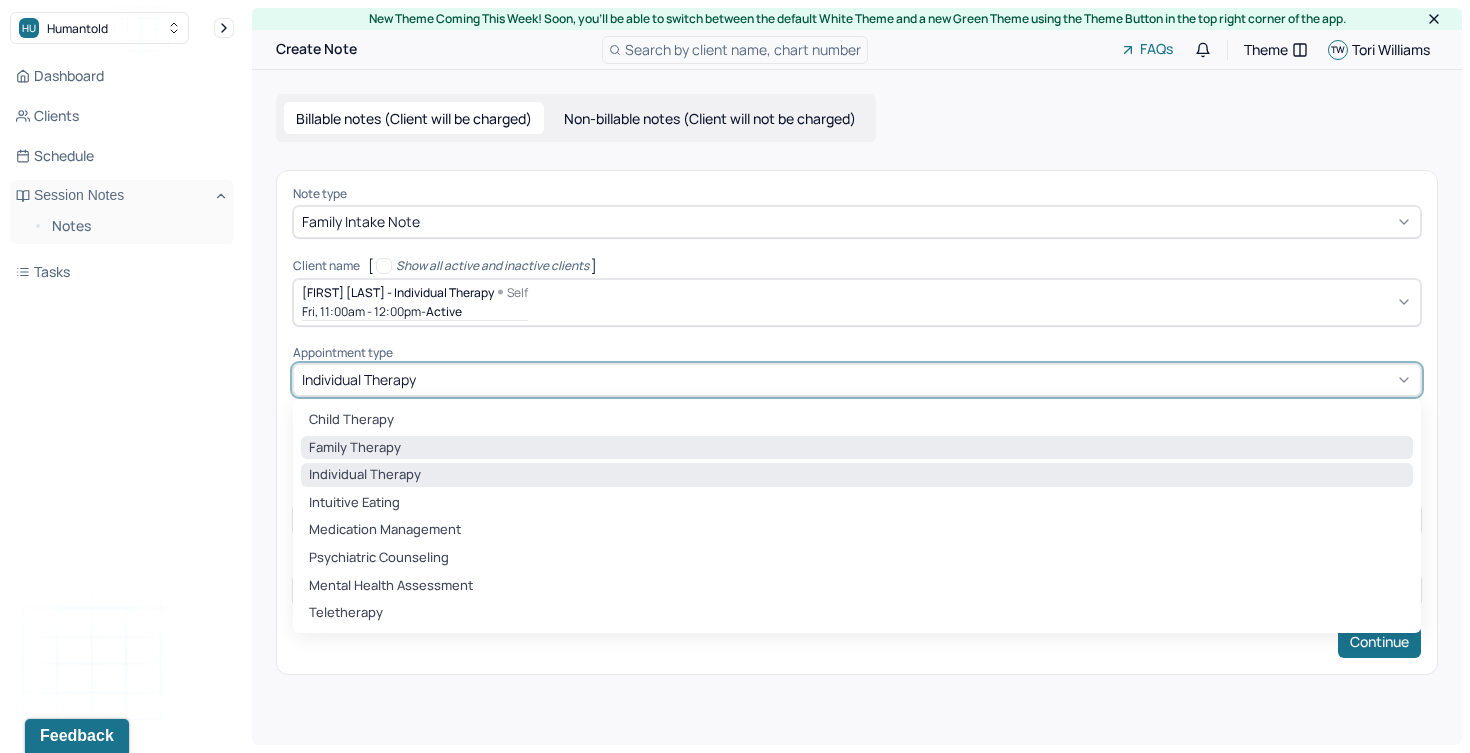 click on "family therapy" at bounding box center [857, 448] 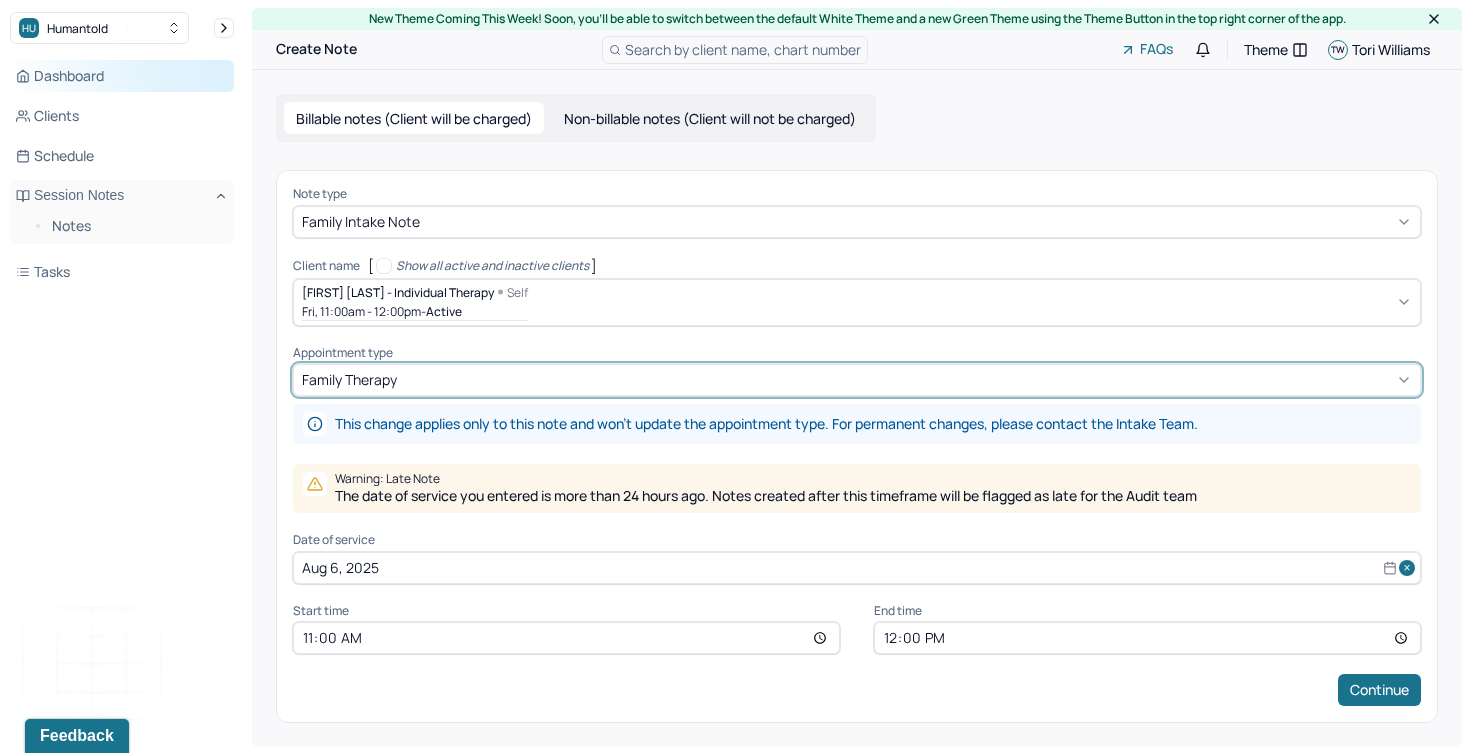 click on "Dashboard" at bounding box center (122, 76) 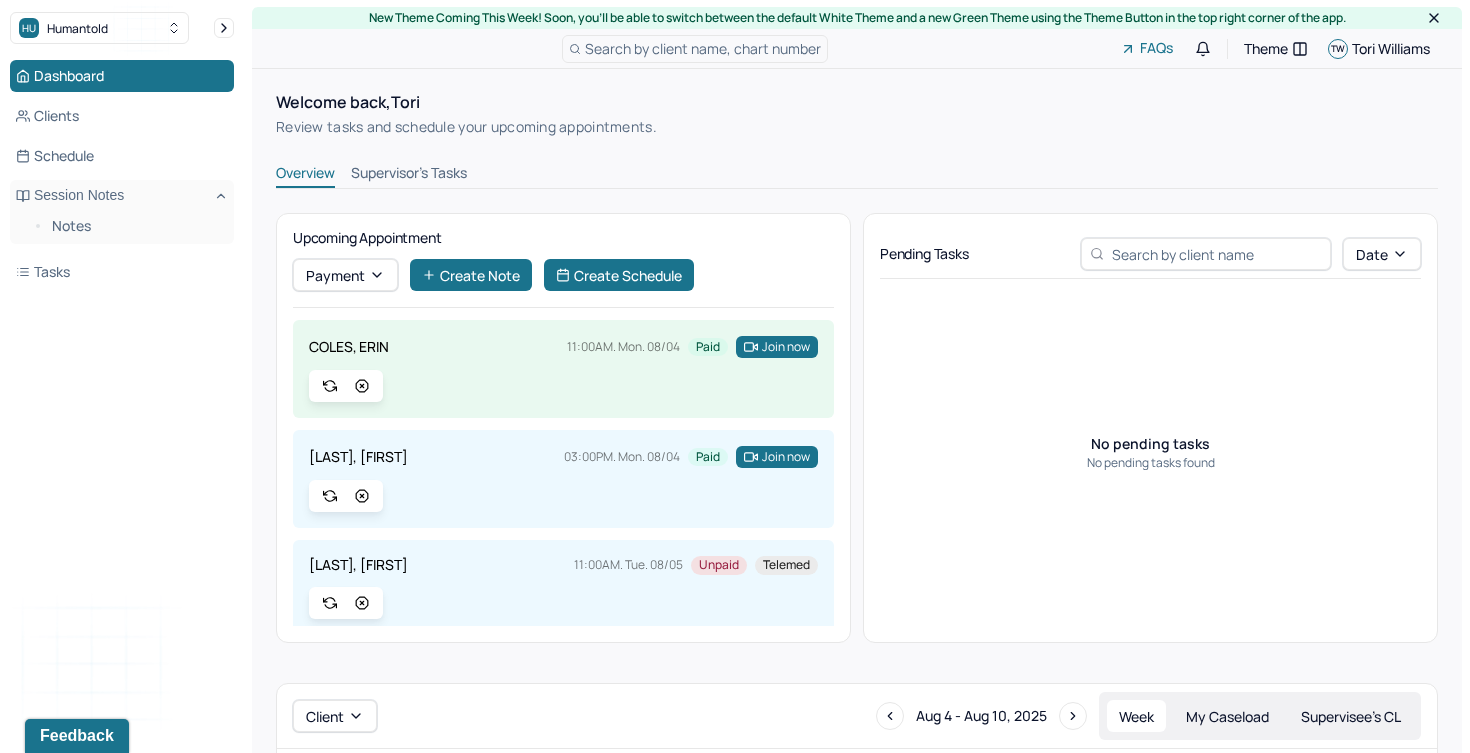 scroll, scrollTop: 0, scrollLeft: 0, axis: both 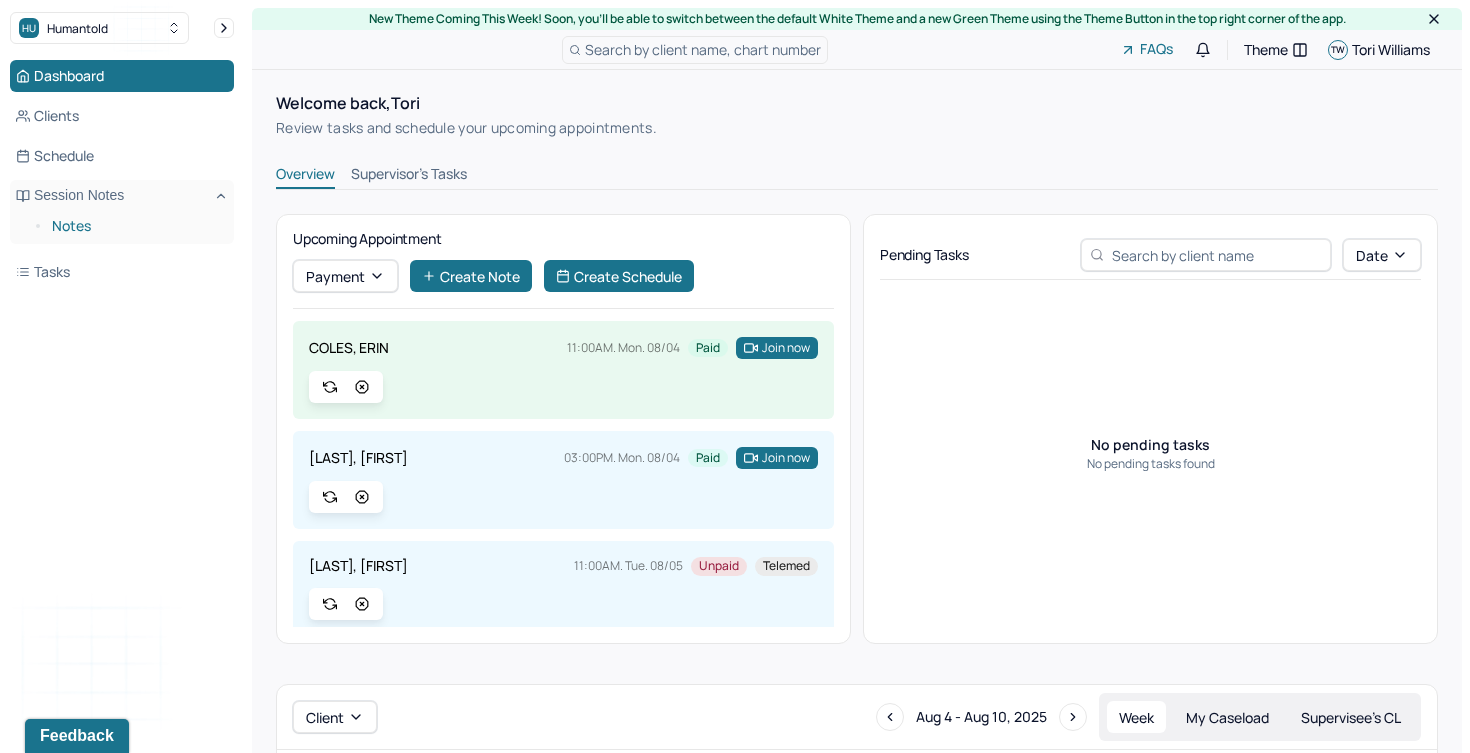 click on "Notes" at bounding box center [135, 226] 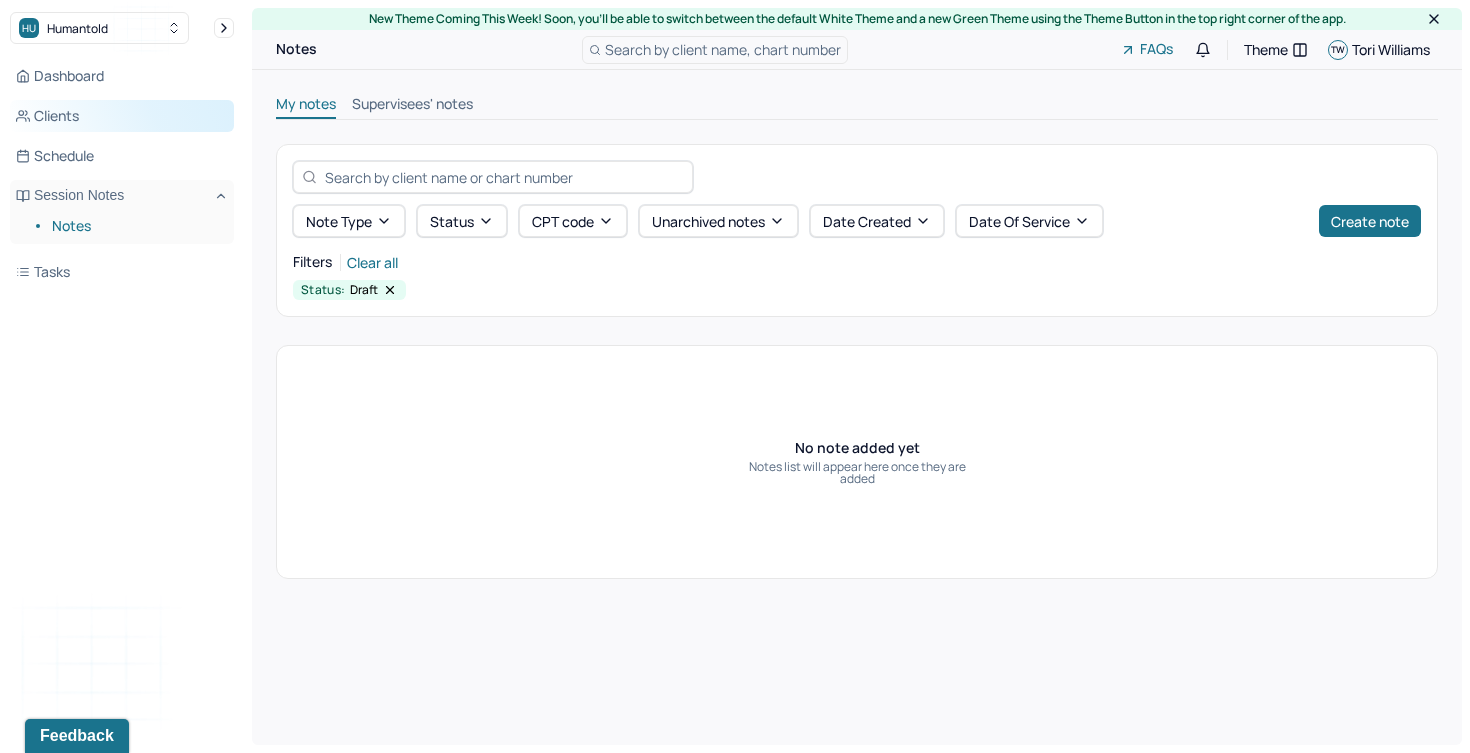 click on "Clients" at bounding box center (122, 116) 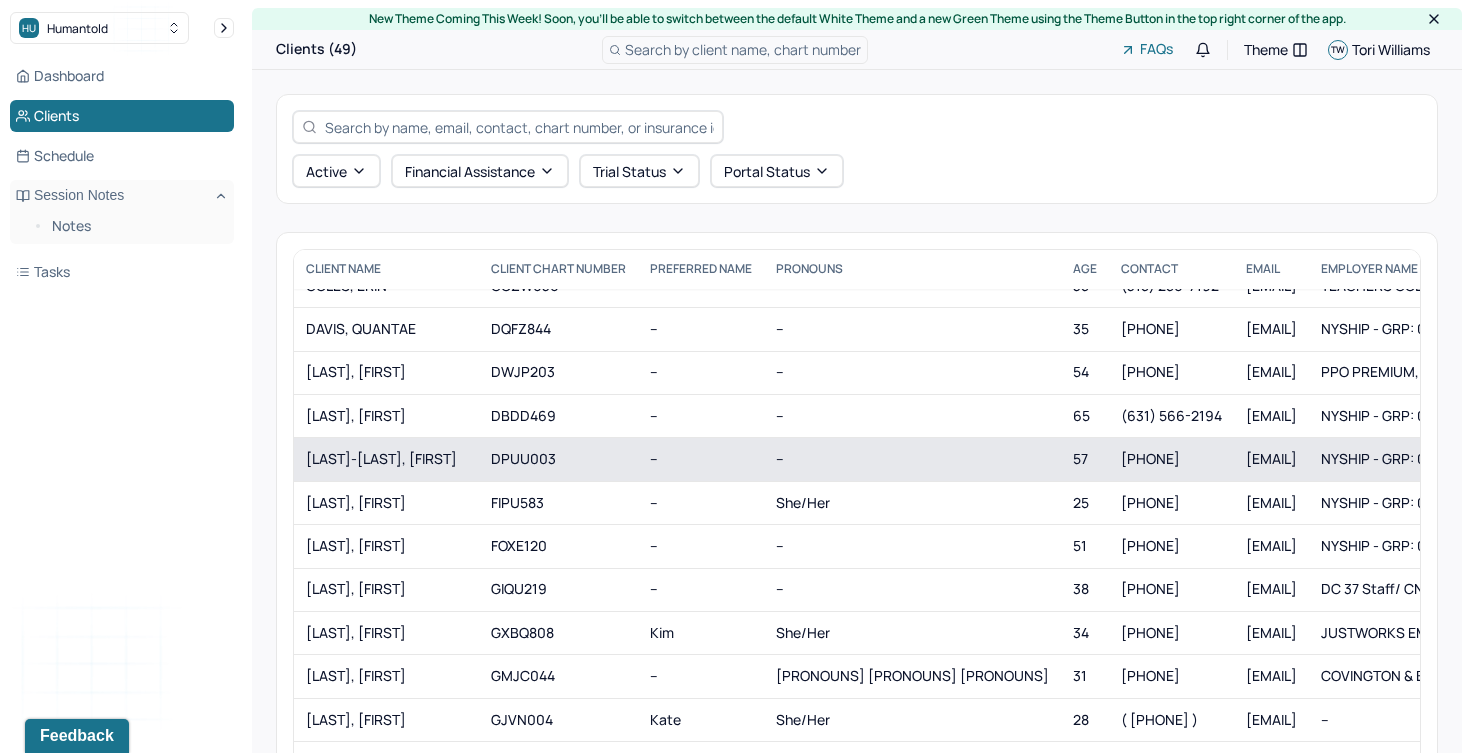 scroll, scrollTop: 420, scrollLeft: 0, axis: vertical 